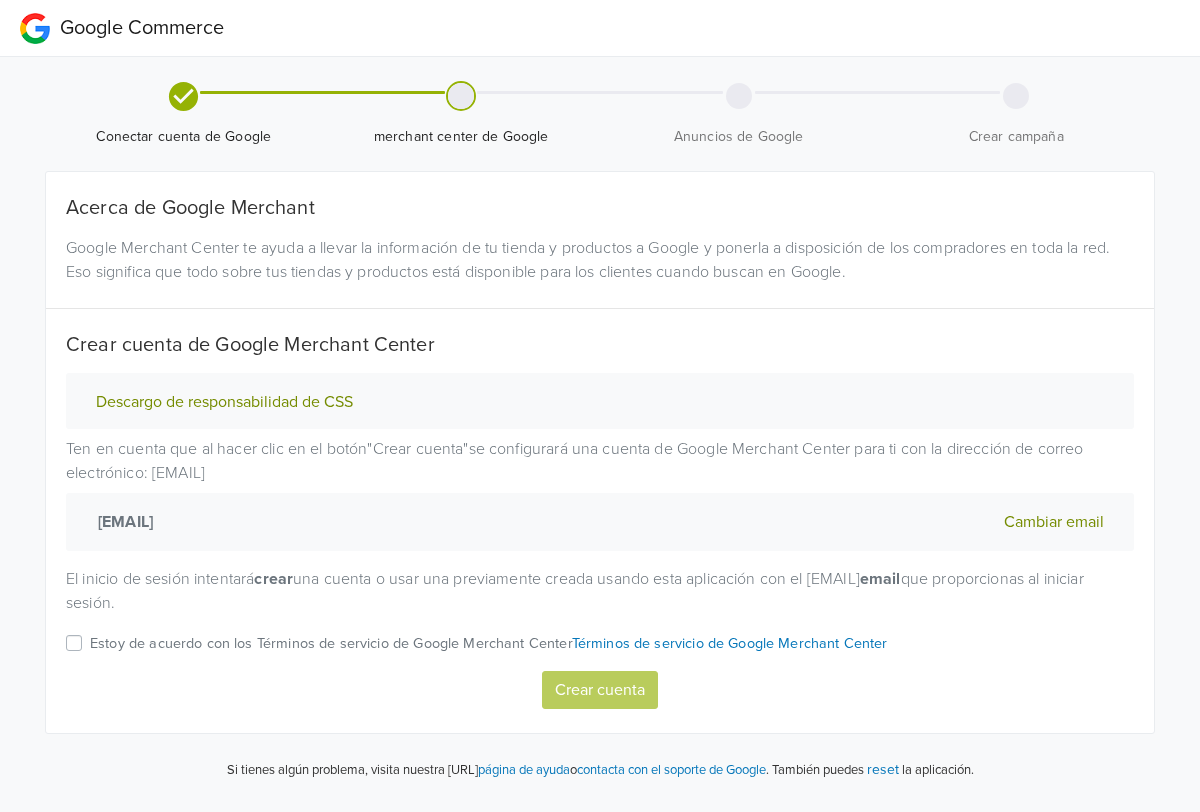 scroll, scrollTop: 0, scrollLeft: 0, axis: both 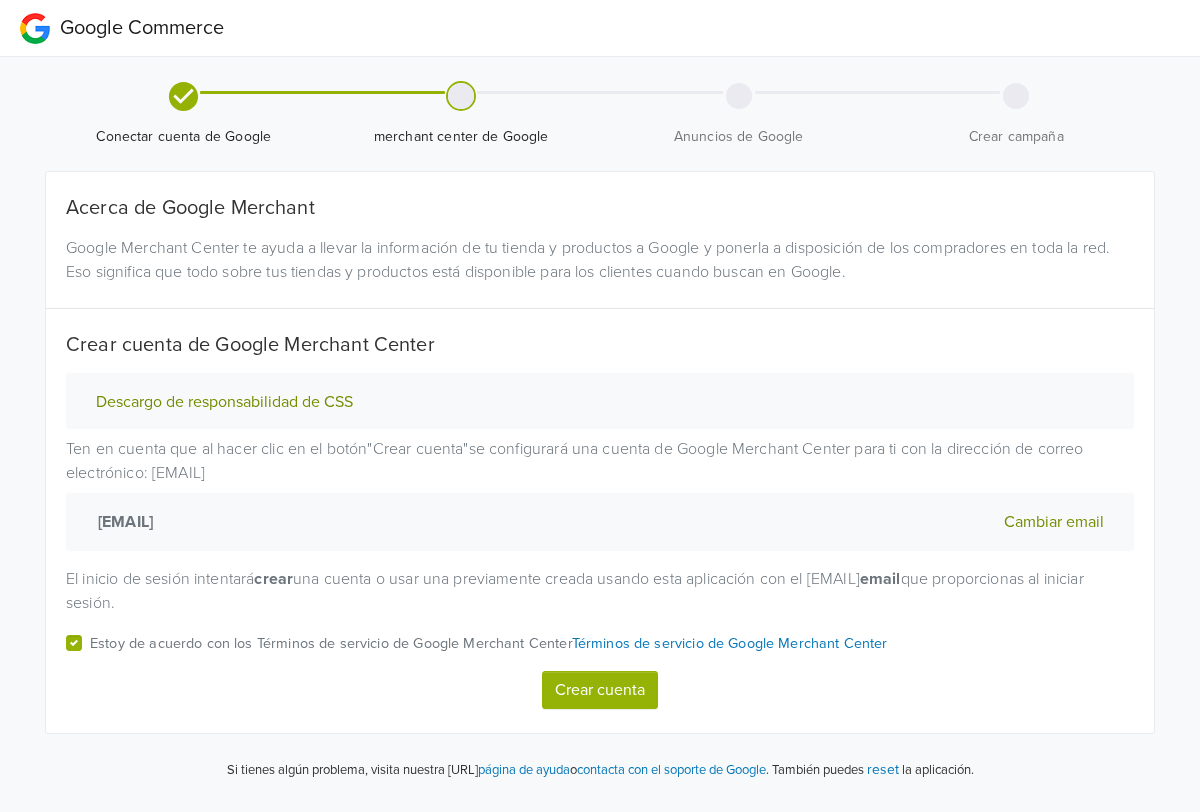 click on "Crear cuenta" at bounding box center [600, 690] 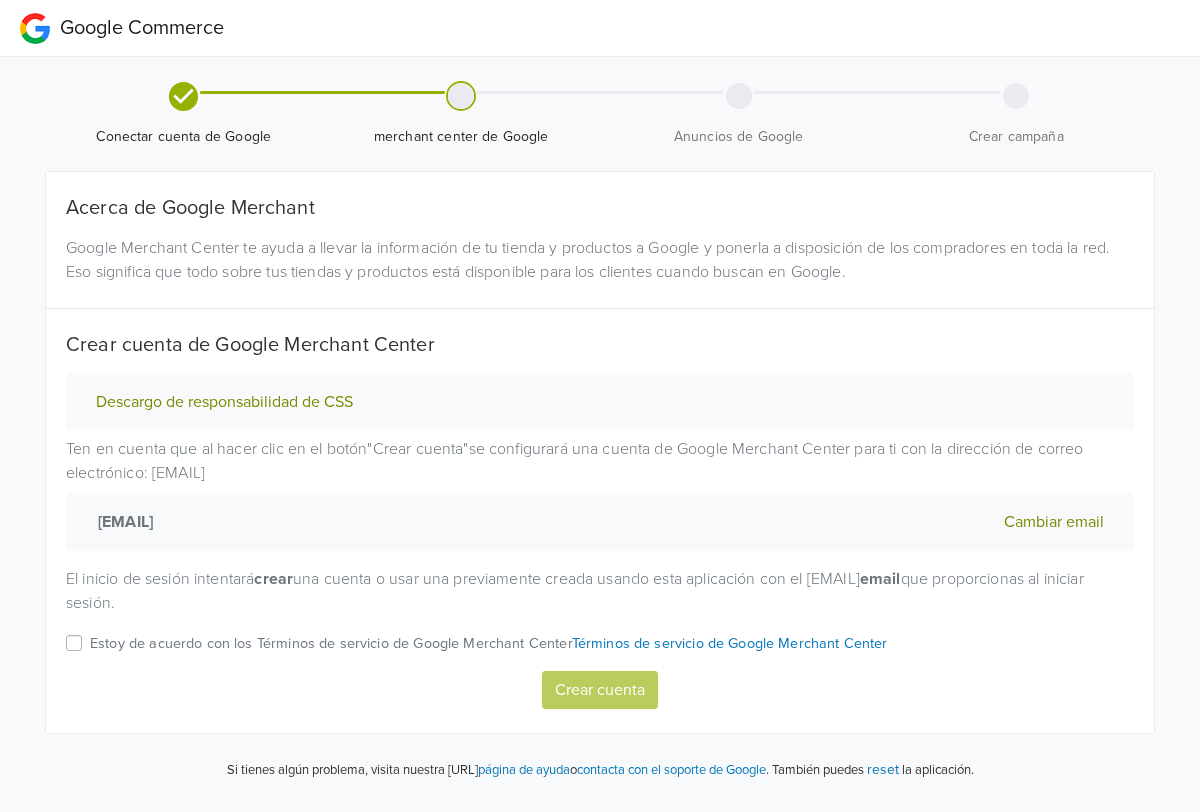 click on "Estoy de acuerdo con los   Términos de servicio de Google Merchant Center" at bounding box center [489, 651] 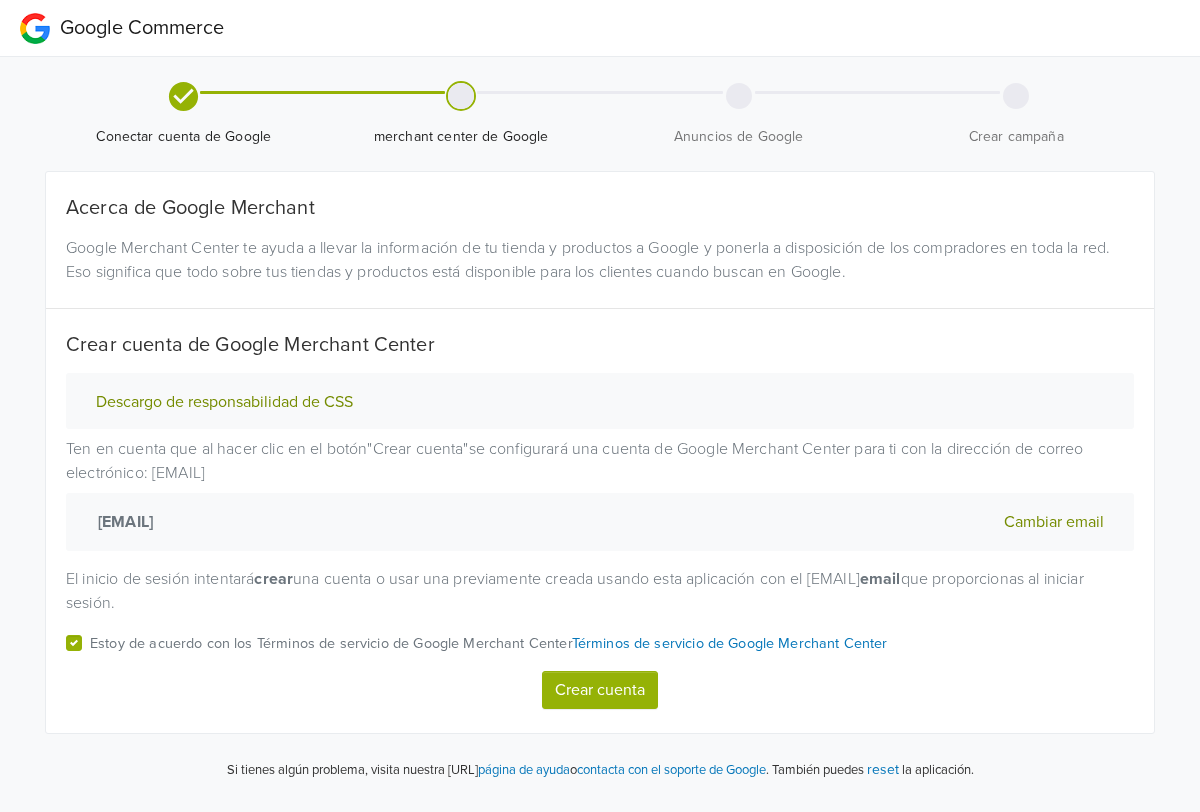 click on "Crear cuenta" at bounding box center [600, 690] 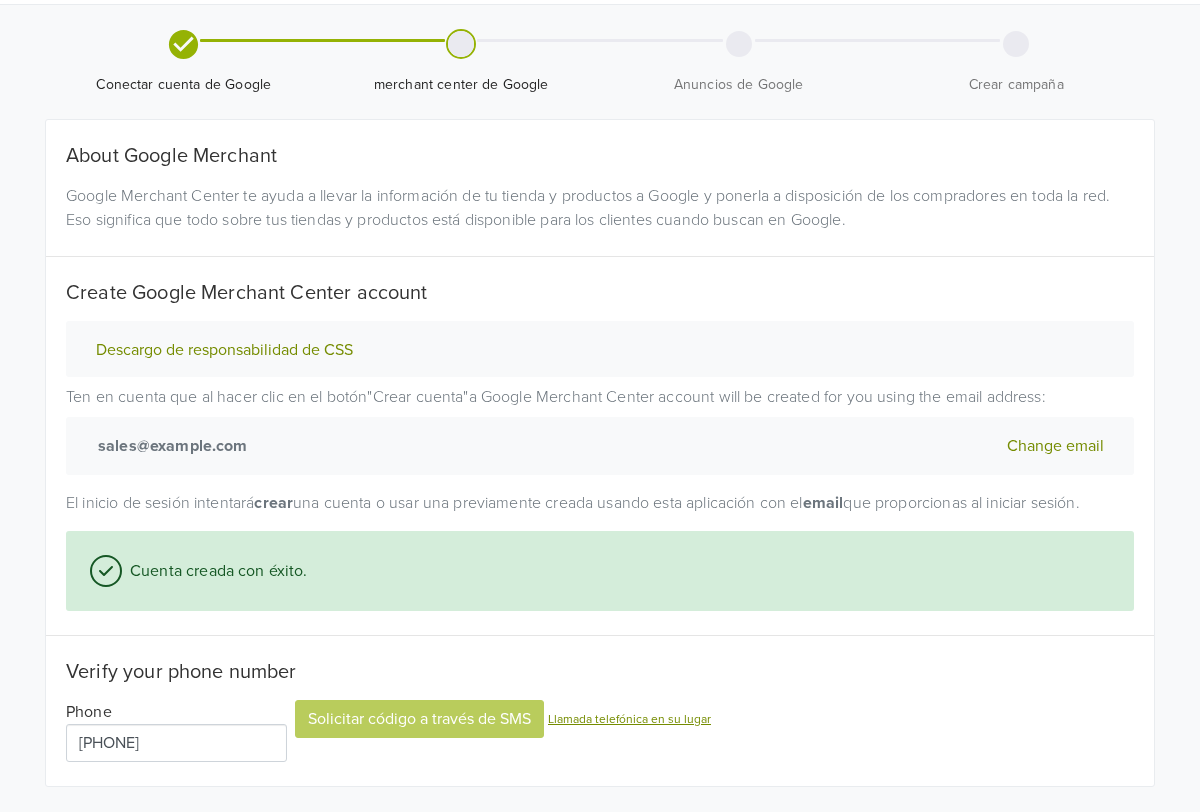 scroll, scrollTop: 114, scrollLeft: 0, axis: vertical 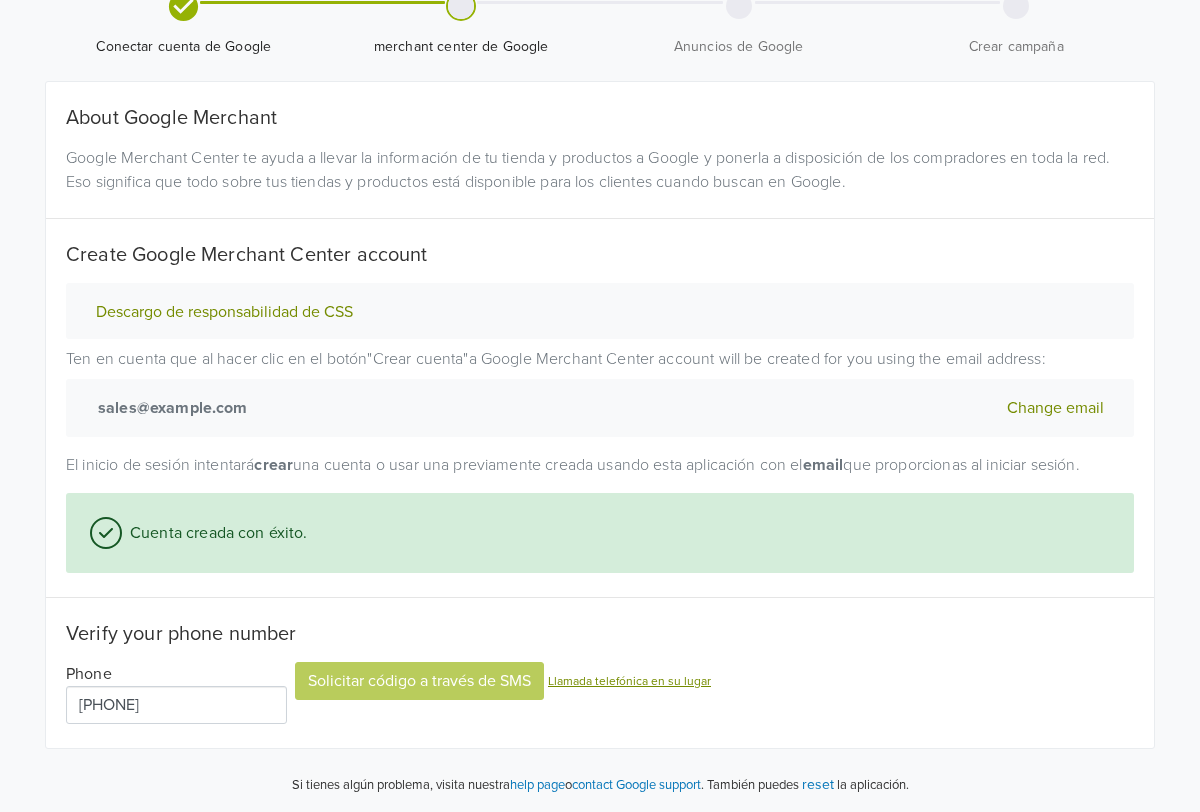 click on "+56" at bounding box center (176, 705) 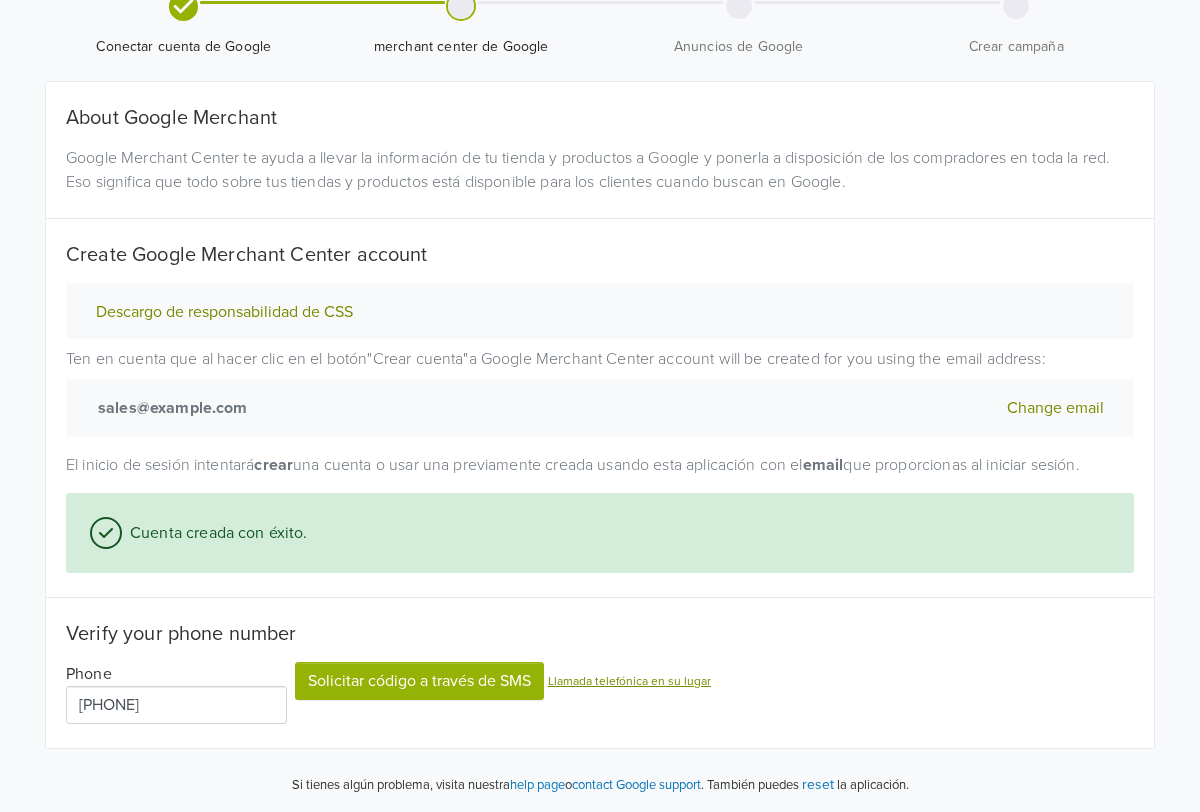 type on "+56 923 977 662" 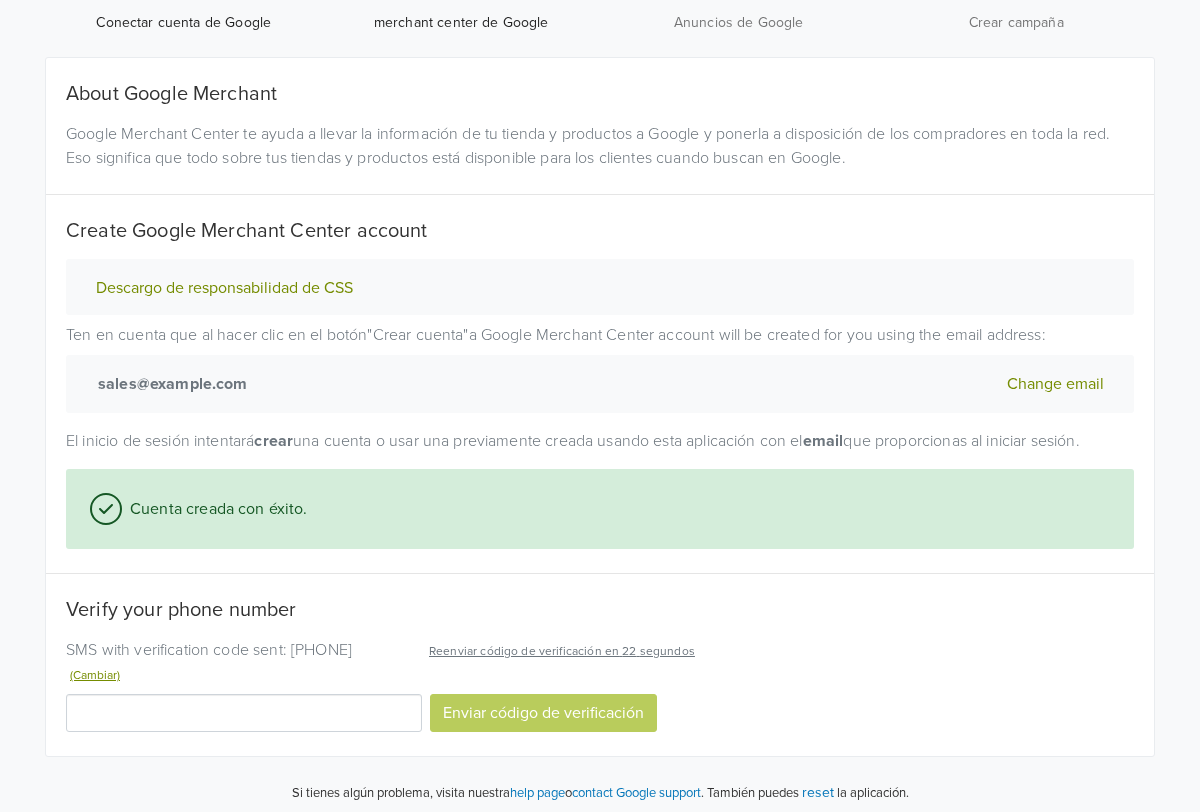click at bounding box center (244, 713) 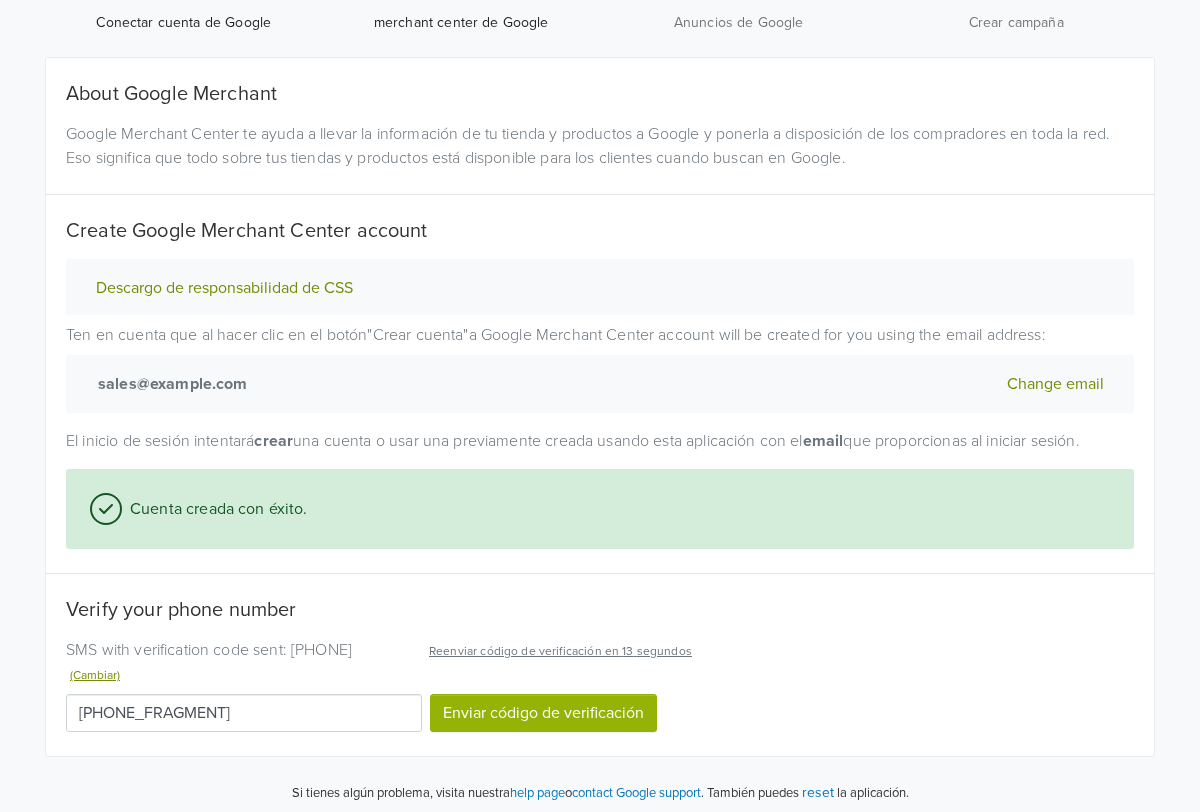 type on "315850" 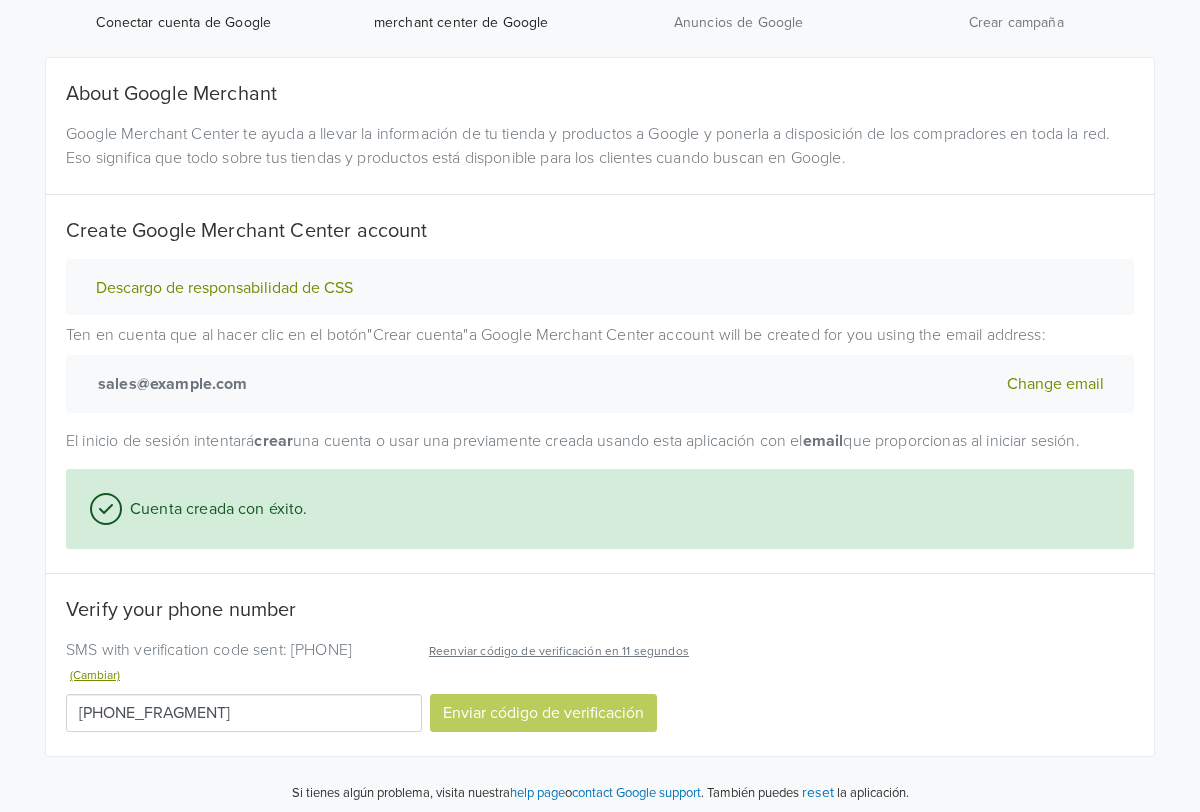 select on "[COUNTRY]" 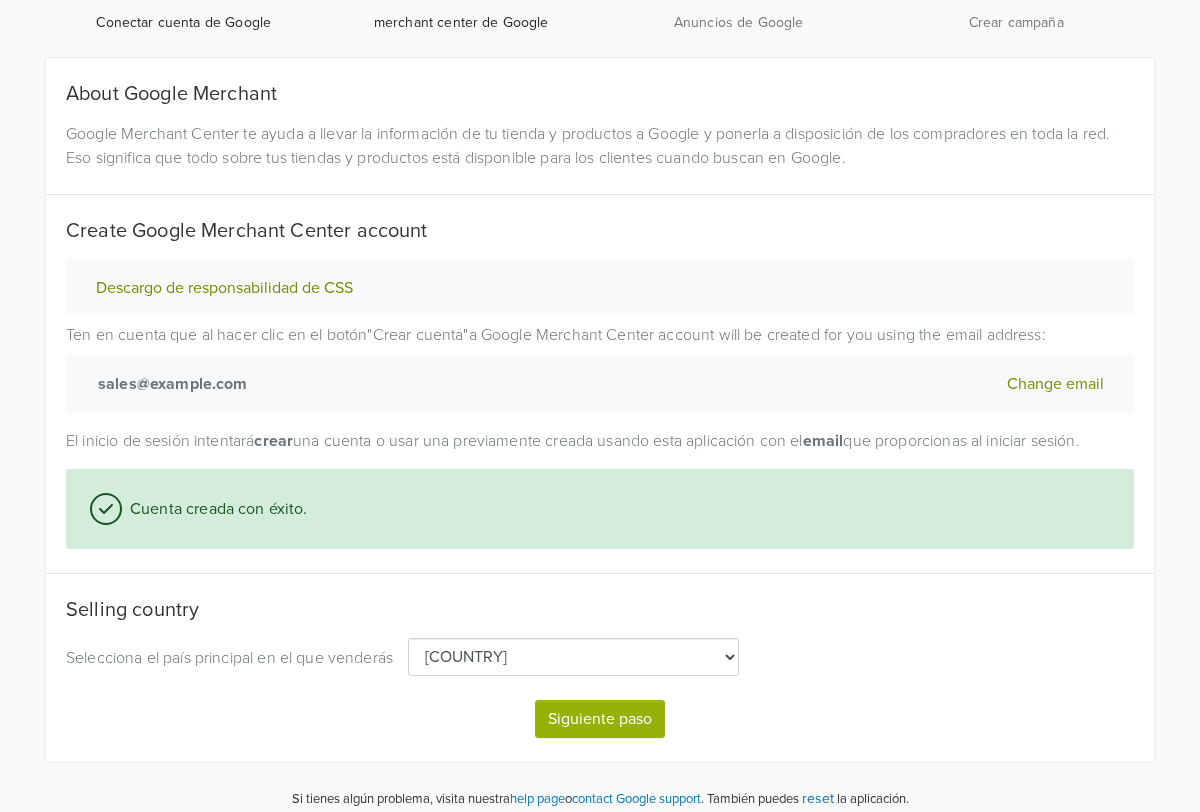 click on "Siguiente paso" at bounding box center [600, 719] 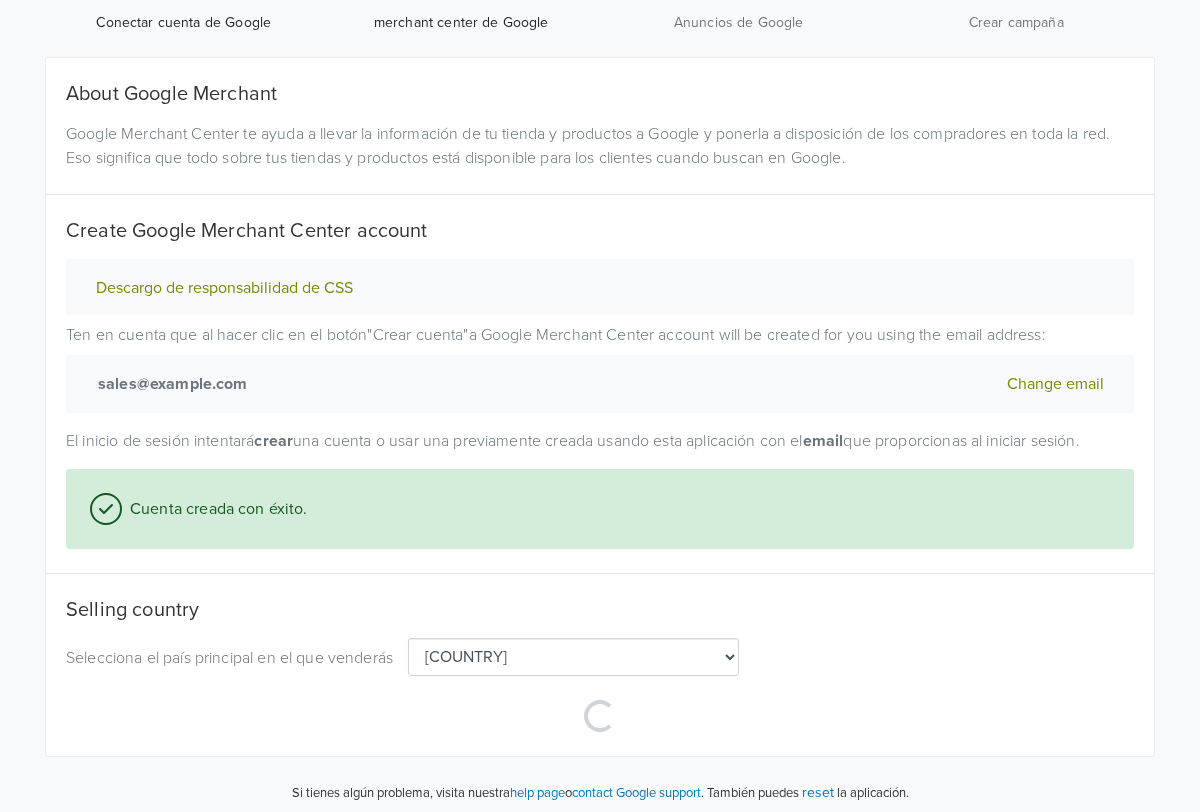 select on "cl" 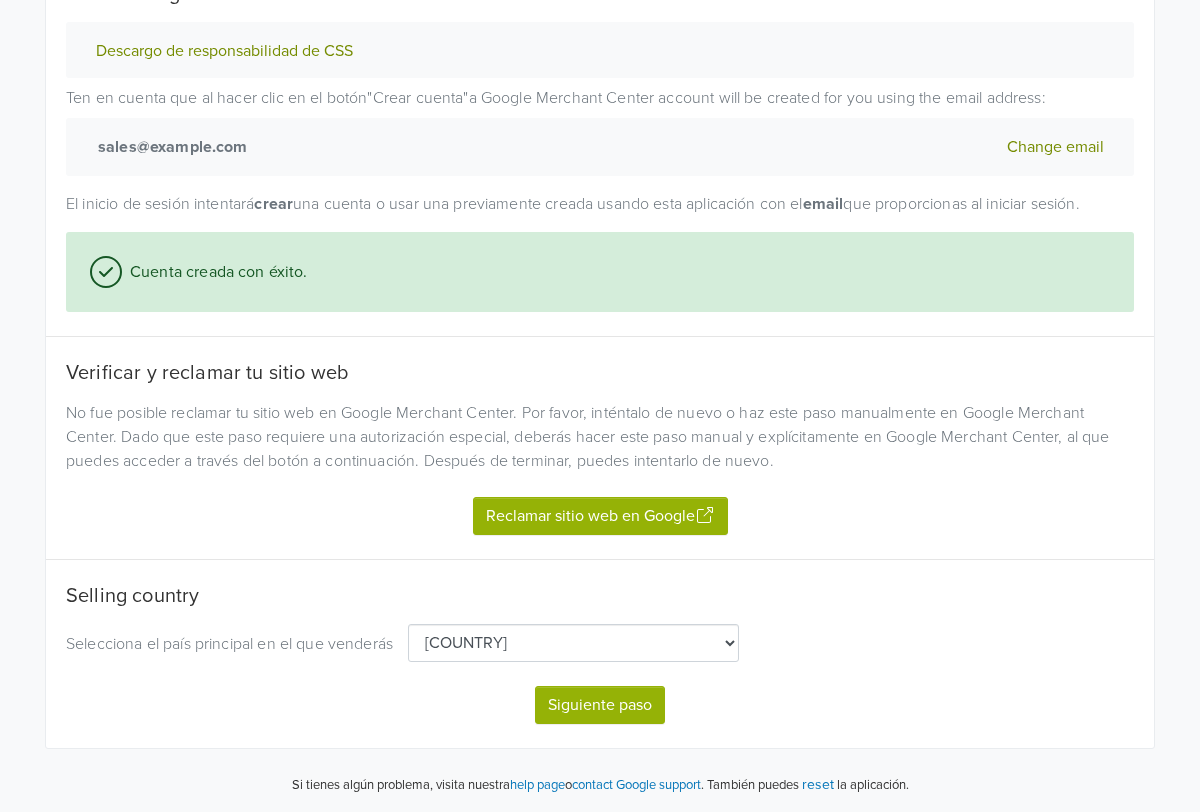 scroll, scrollTop: 375, scrollLeft: 0, axis: vertical 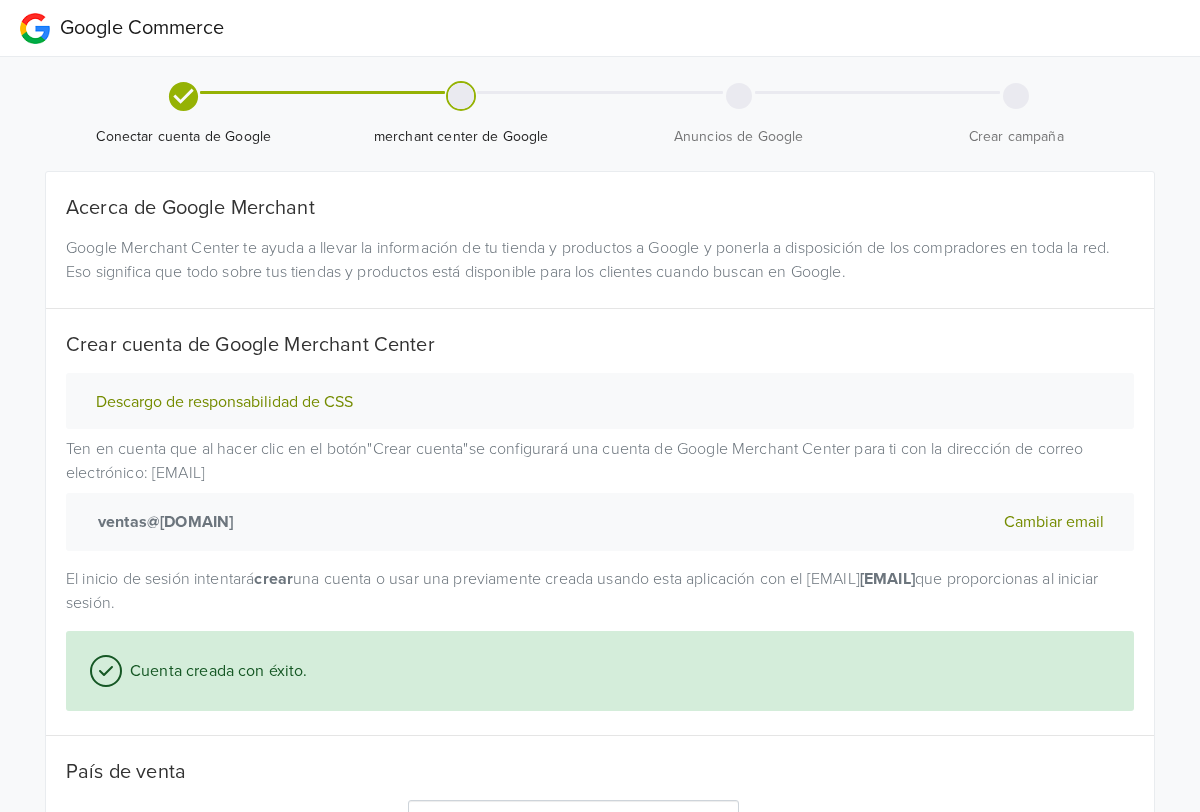 select on "[COUNTRY]" 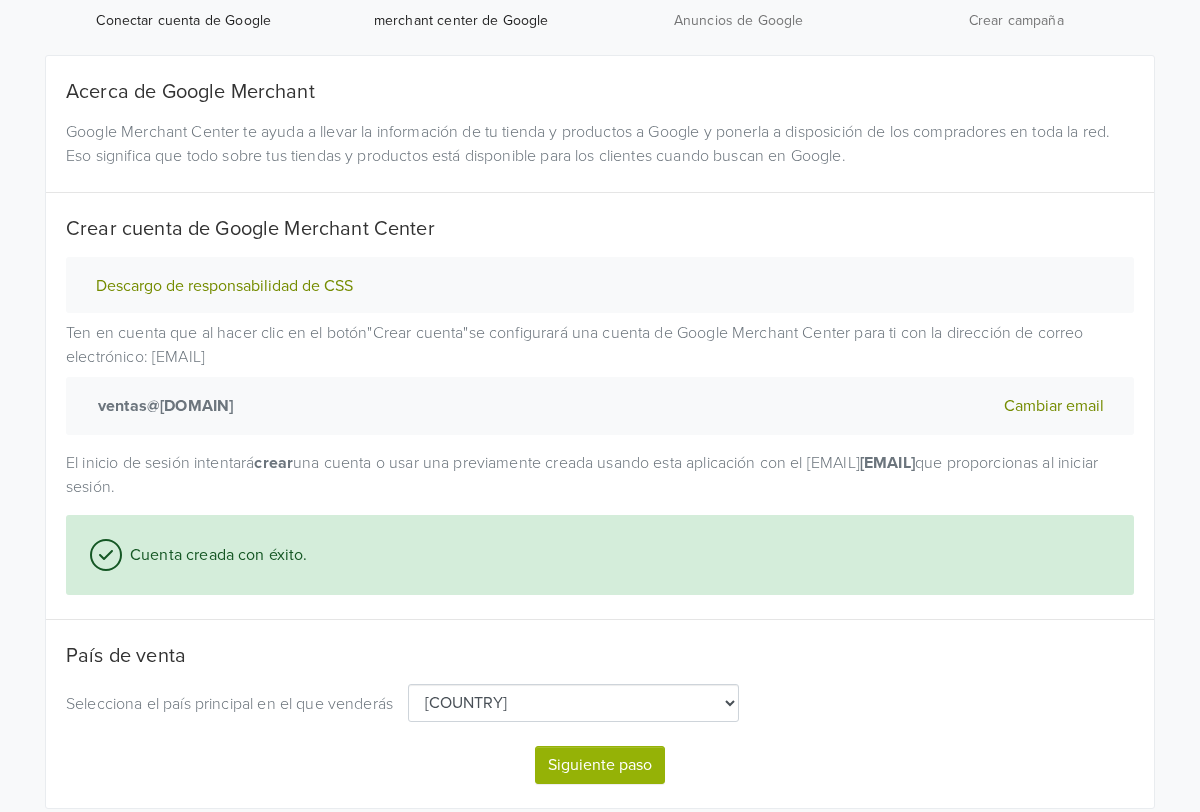 scroll, scrollTop: 152, scrollLeft: 0, axis: vertical 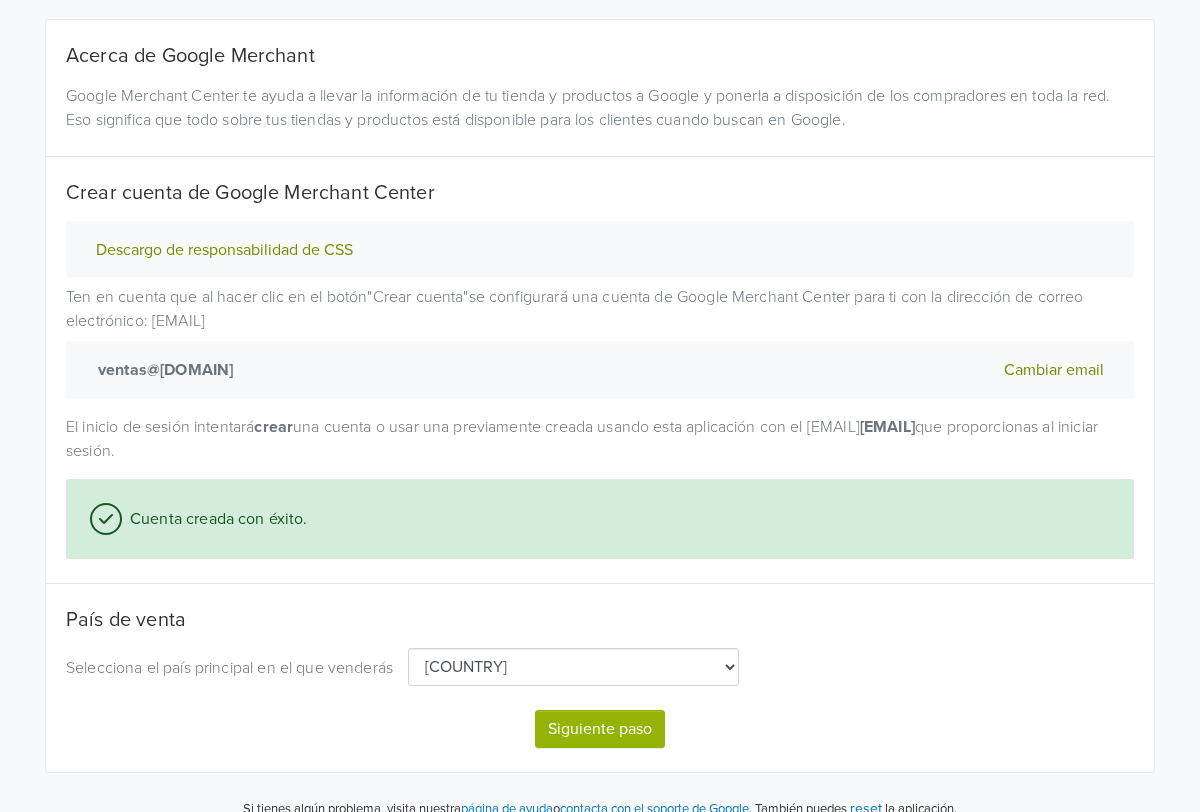 click on "Siguiente paso" at bounding box center (600, 729) 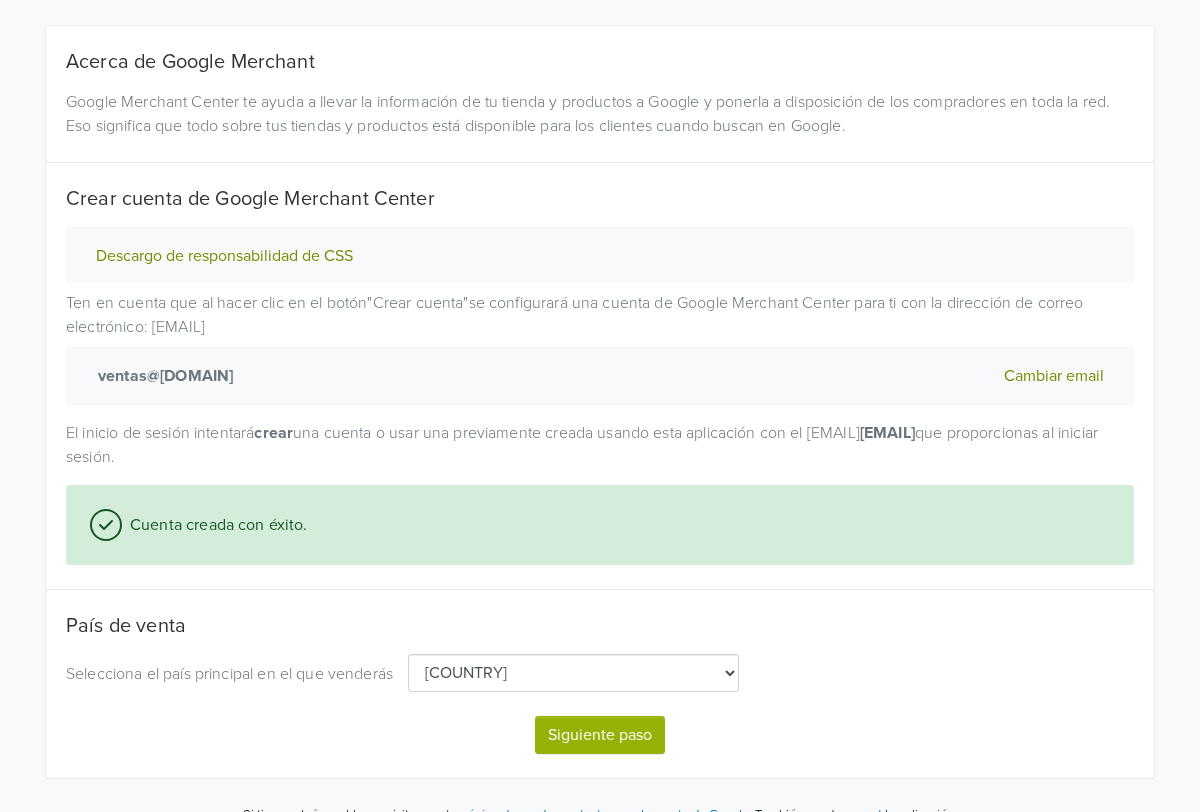select on "[COUNTRY]" 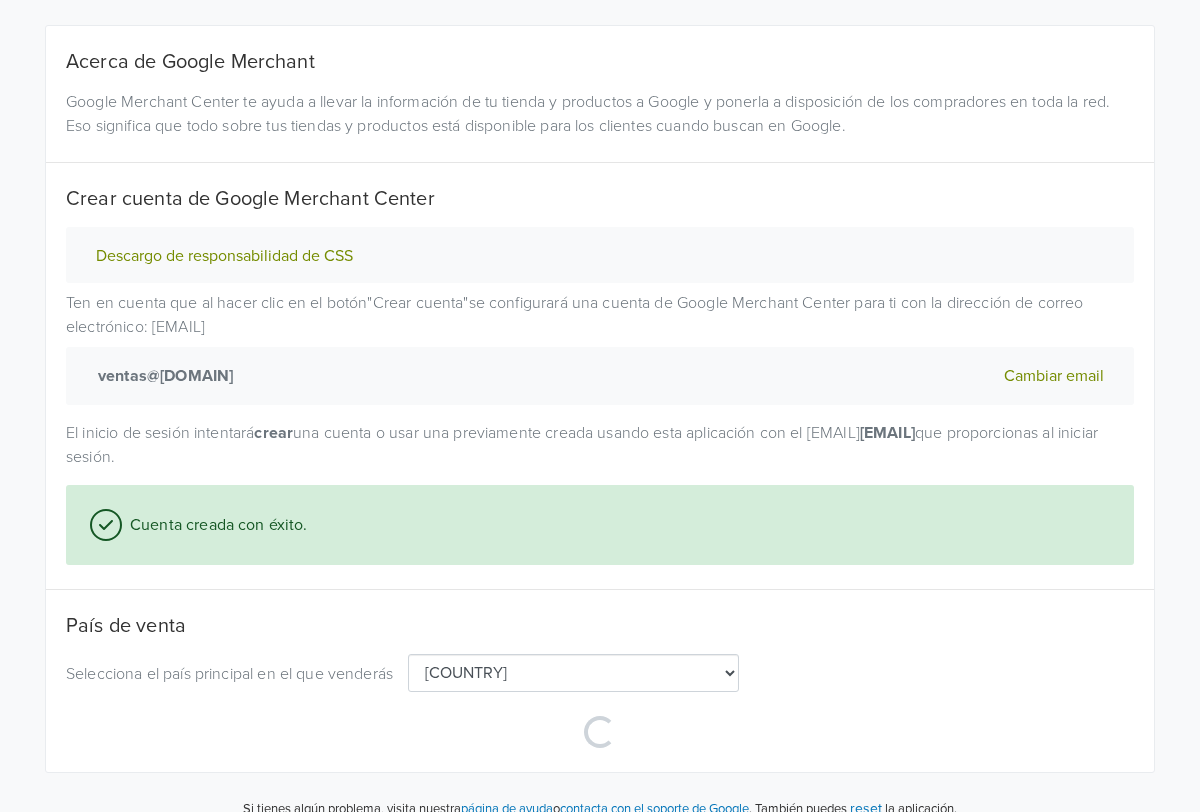 select on "[COUNTRY]" 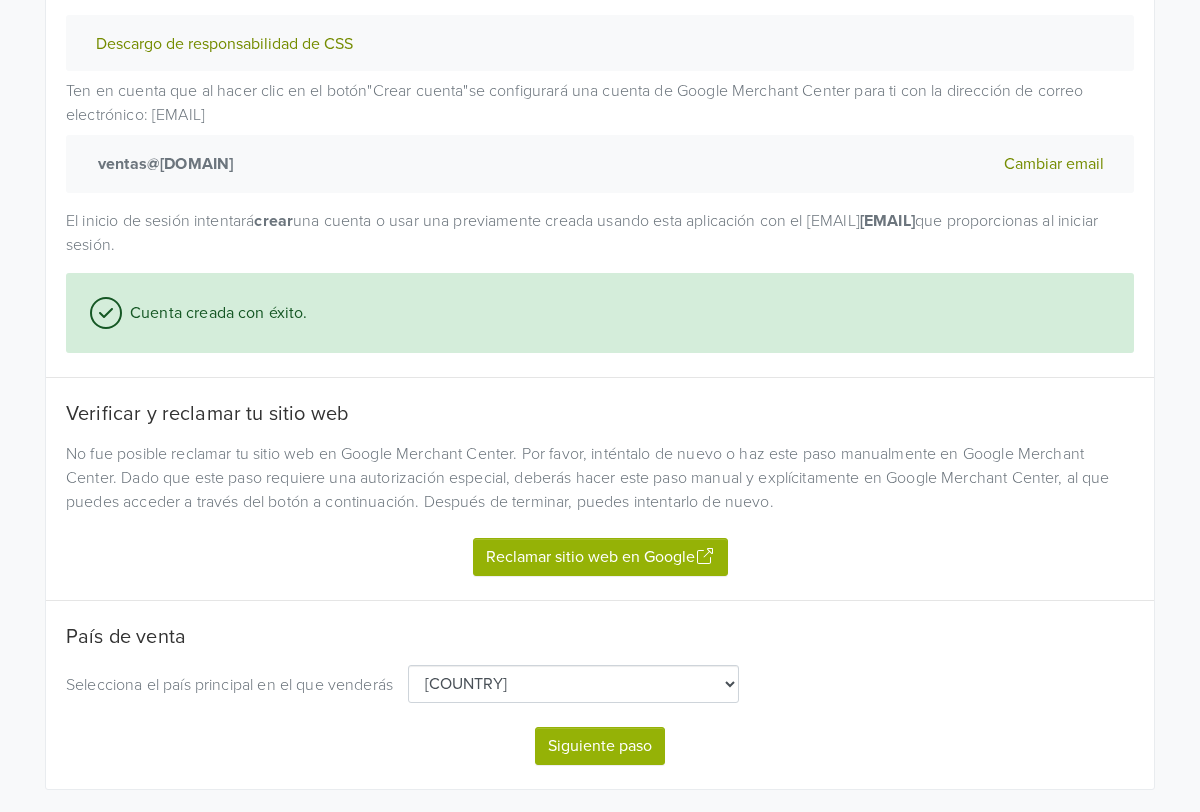 scroll, scrollTop: 375, scrollLeft: 0, axis: vertical 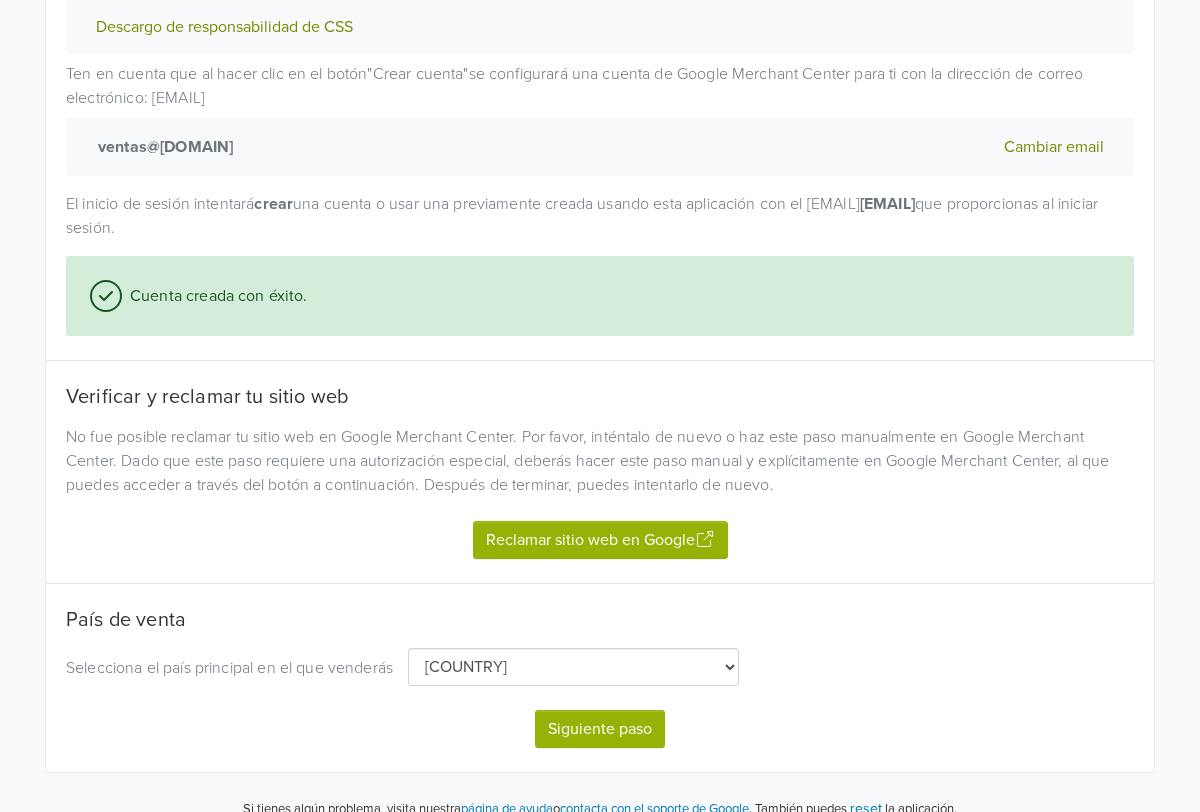 click on "Siguiente paso" at bounding box center (600, 729) 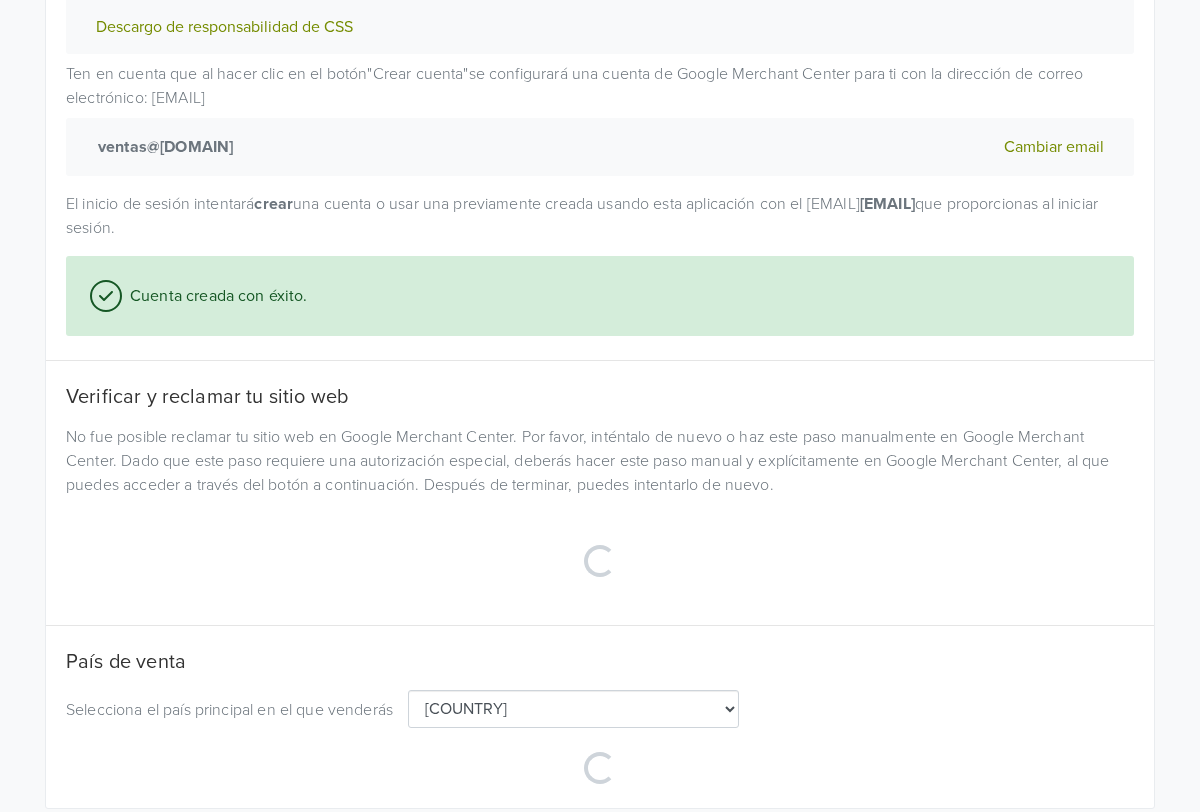 select on "cl" 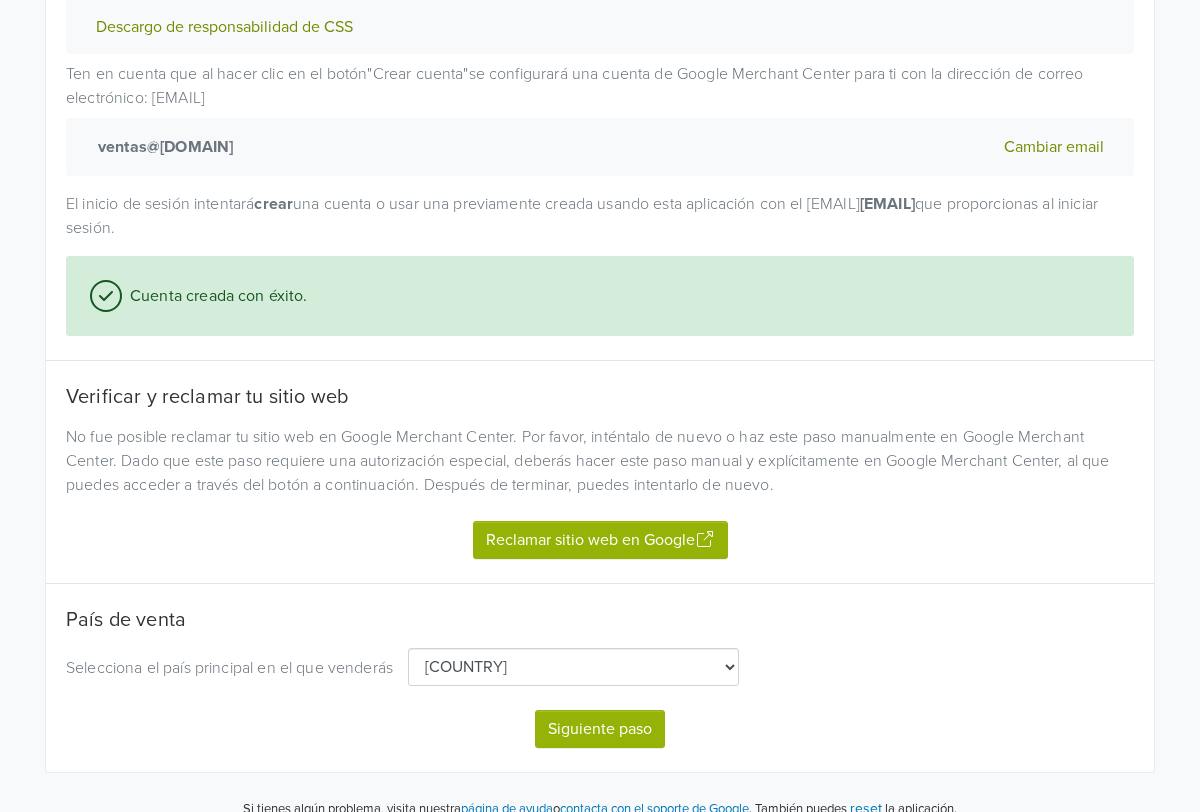 click on "Siguiente paso" at bounding box center (600, 729) 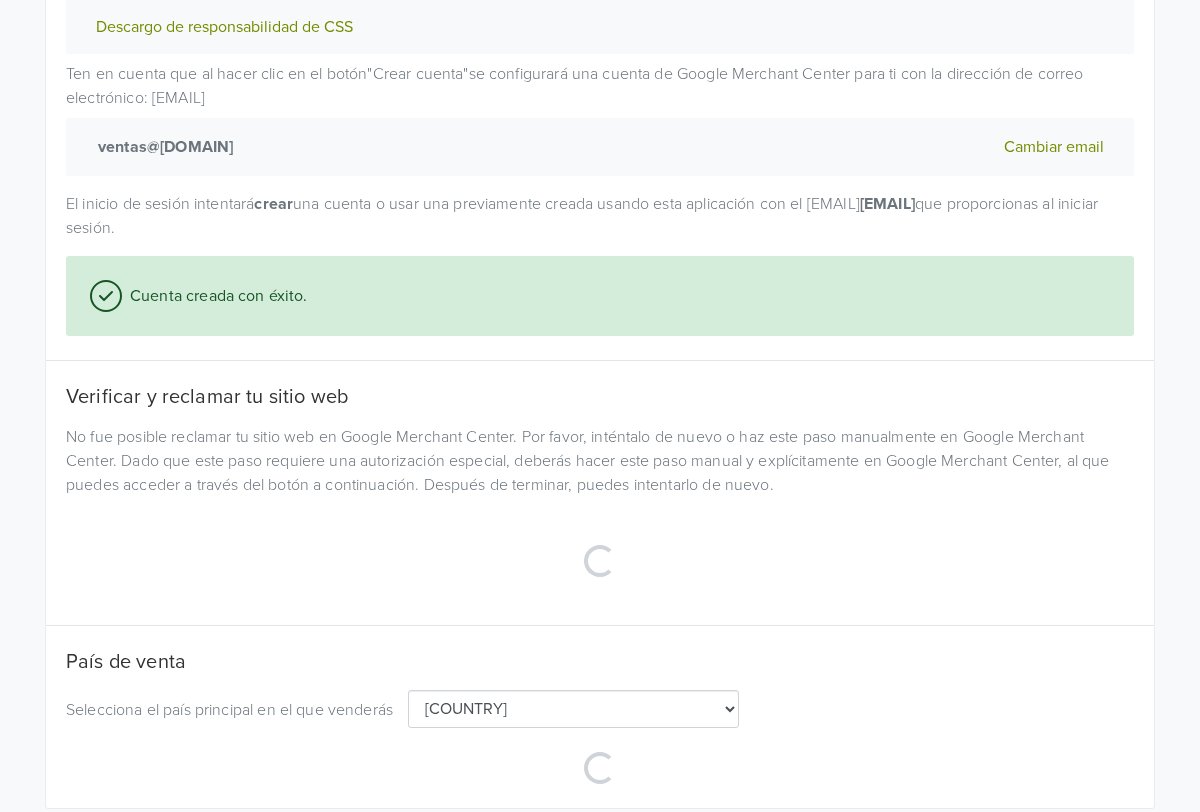select on "cl" 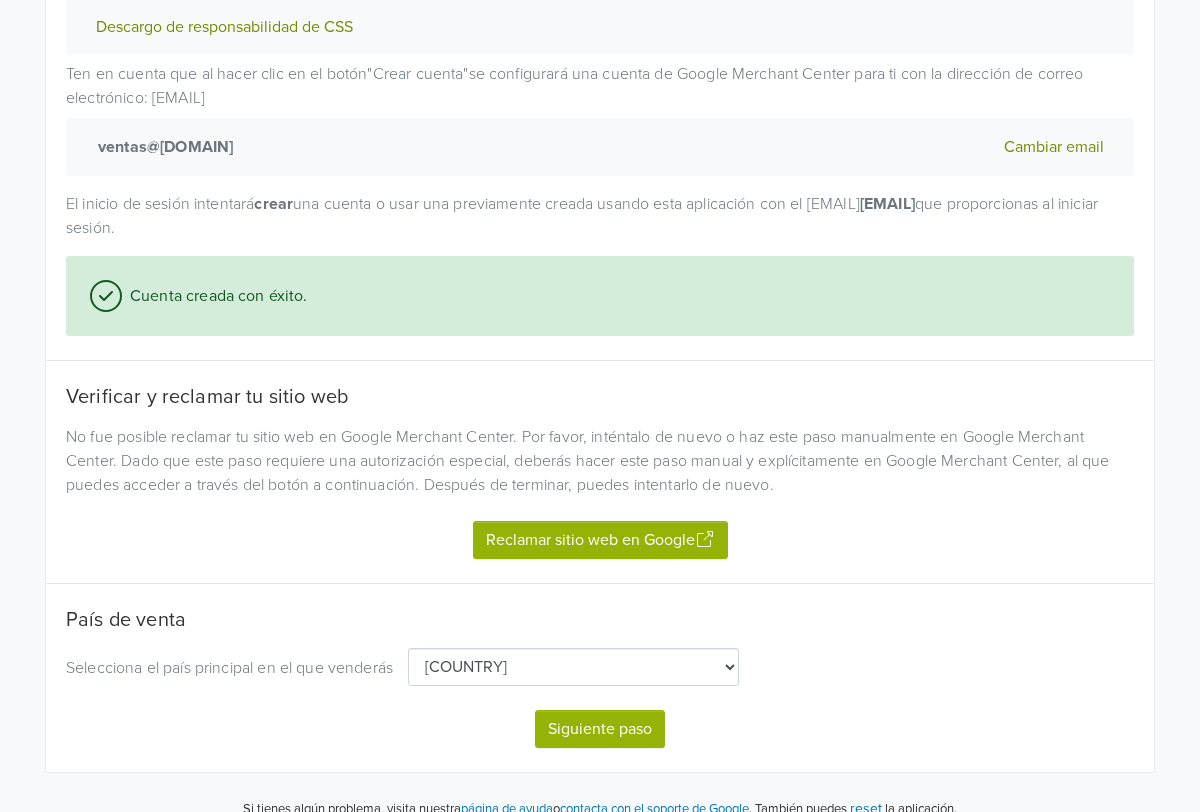 click on "Siguiente paso" at bounding box center [600, 729] 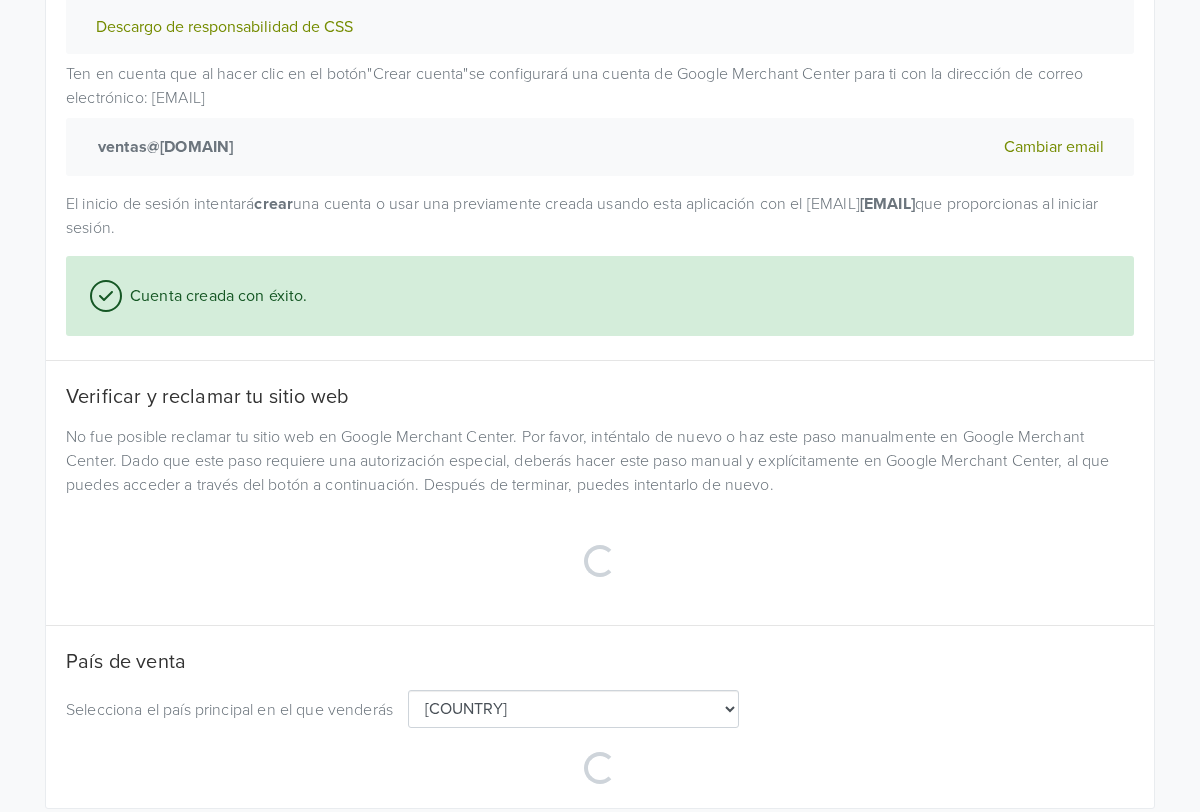 select on "cl" 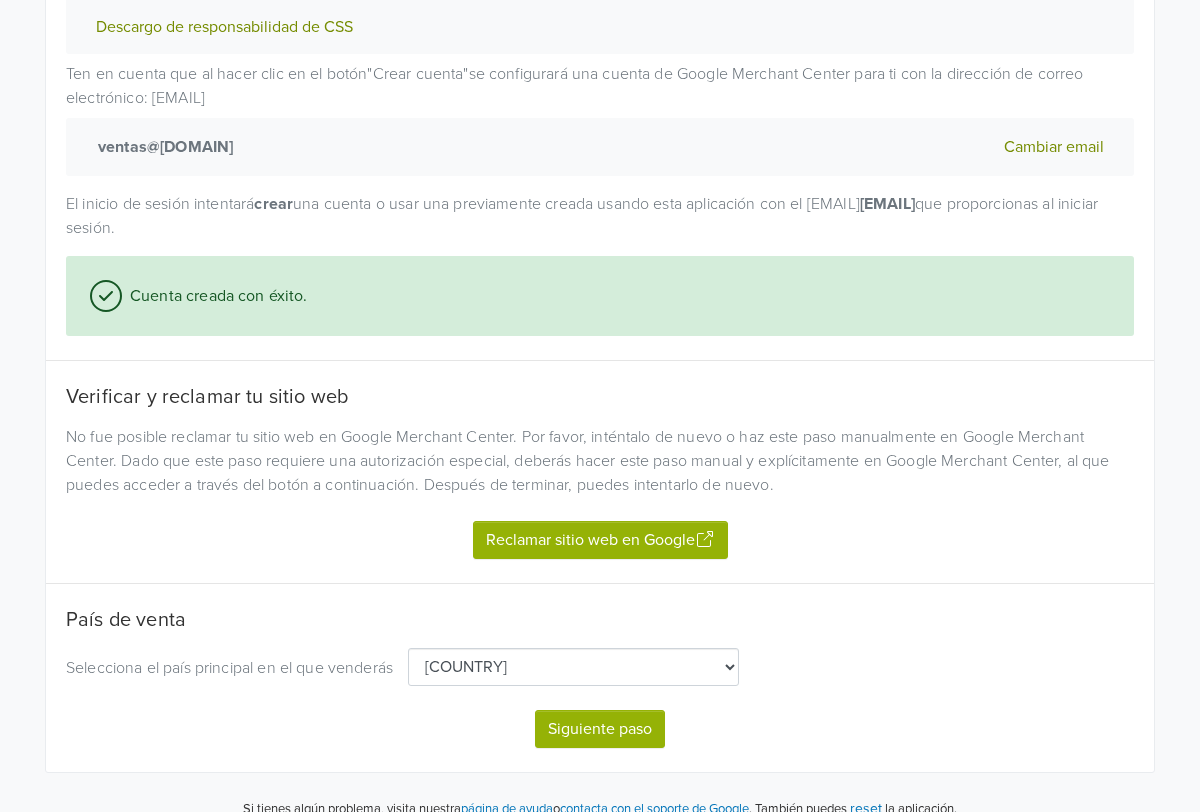 click on "Reclamar sitio web en Google" at bounding box center [600, 540] 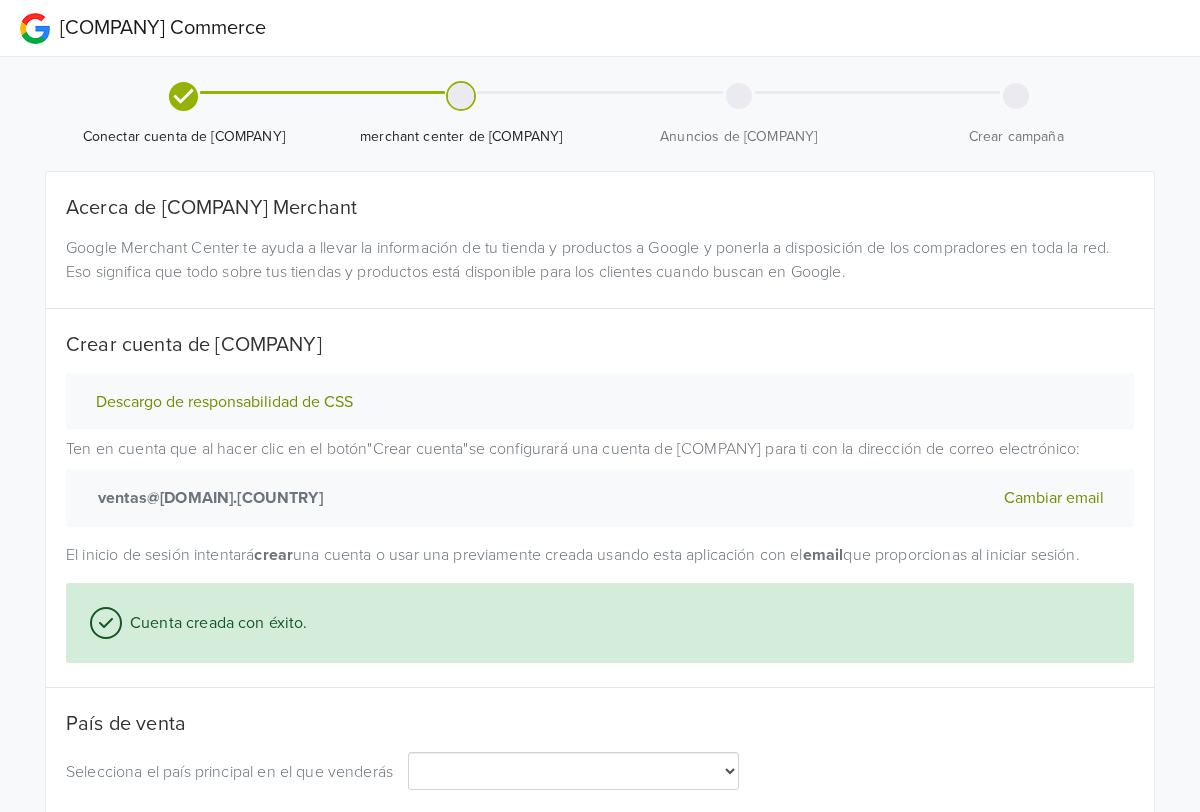 scroll, scrollTop: 0, scrollLeft: 0, axis: both 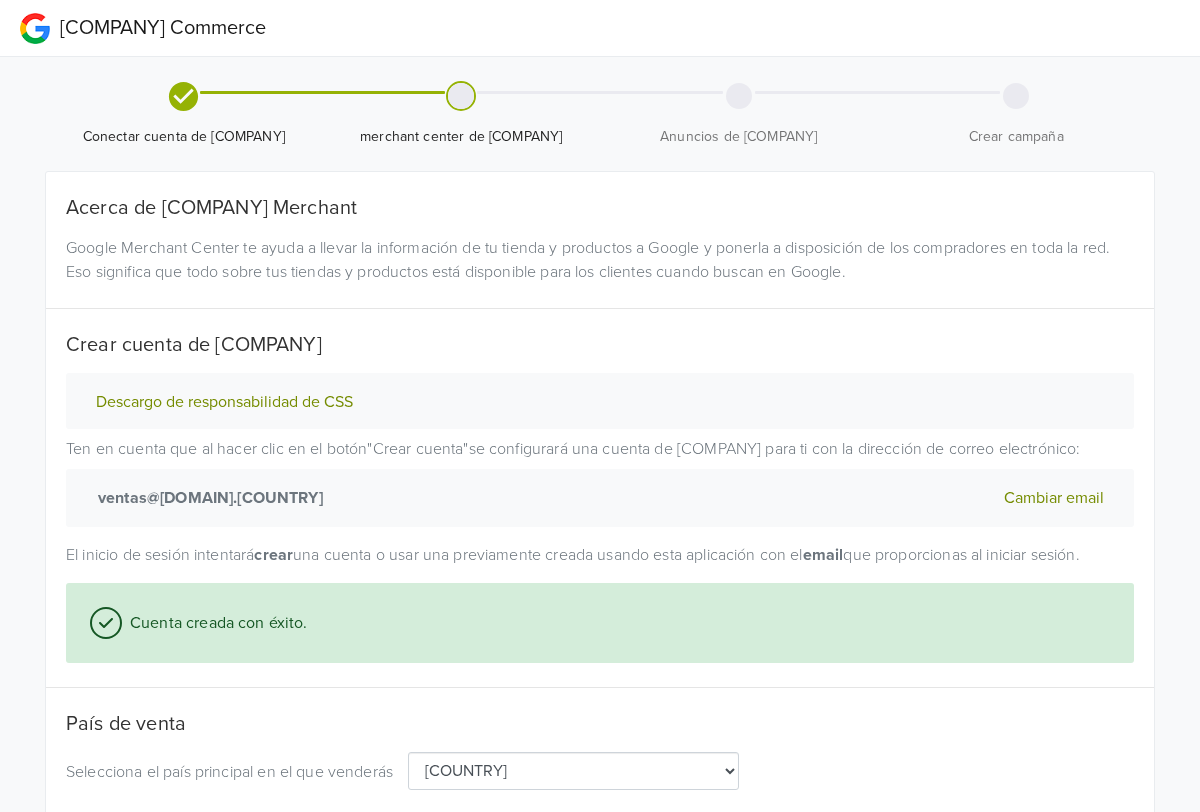 select on "[COUNTRY]" 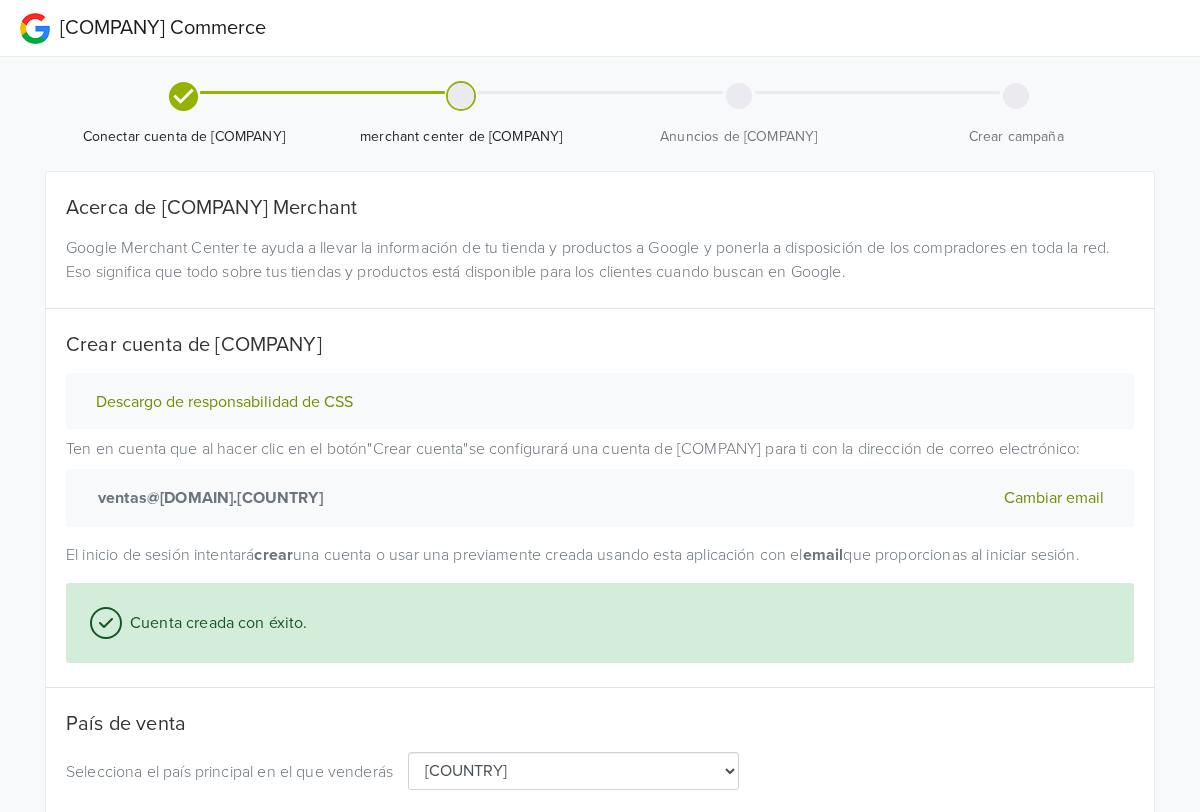 scroll, scrollTop: 152, scrollLeft: 0, axis: vertical 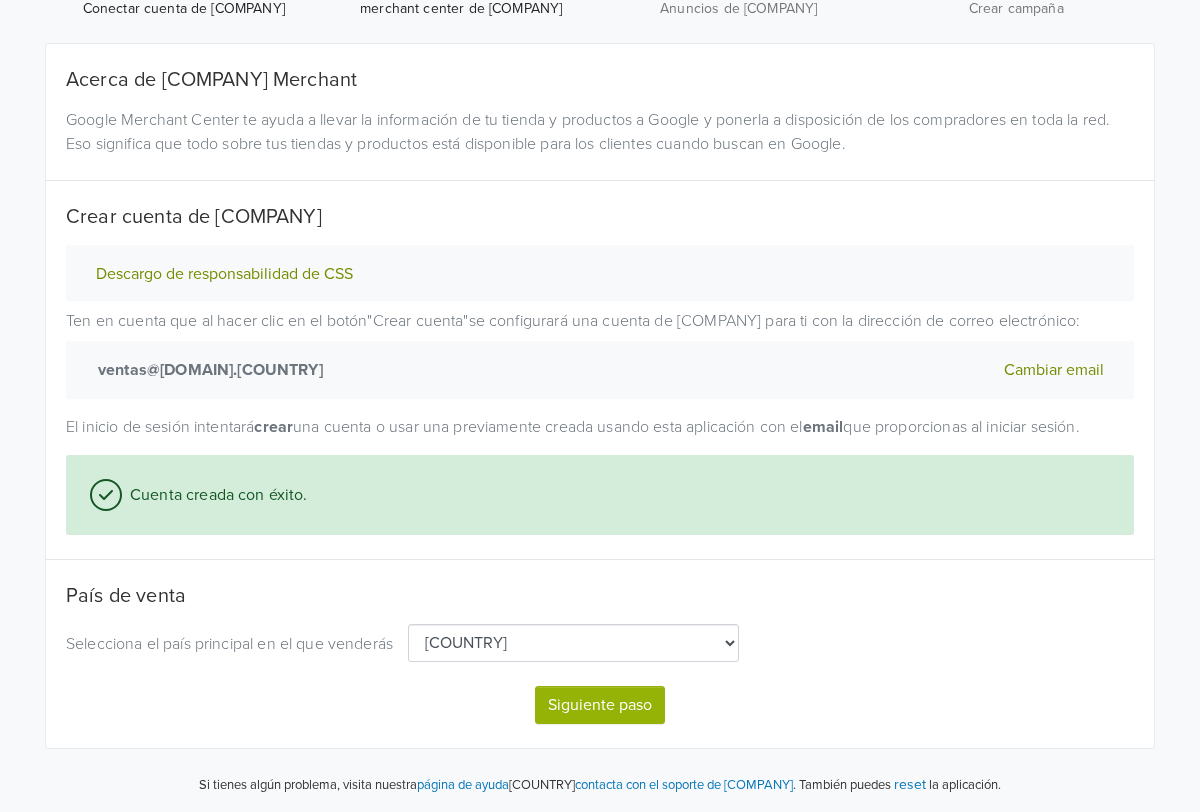 click on "Siguiente paso" at bounding box center (600, 705) 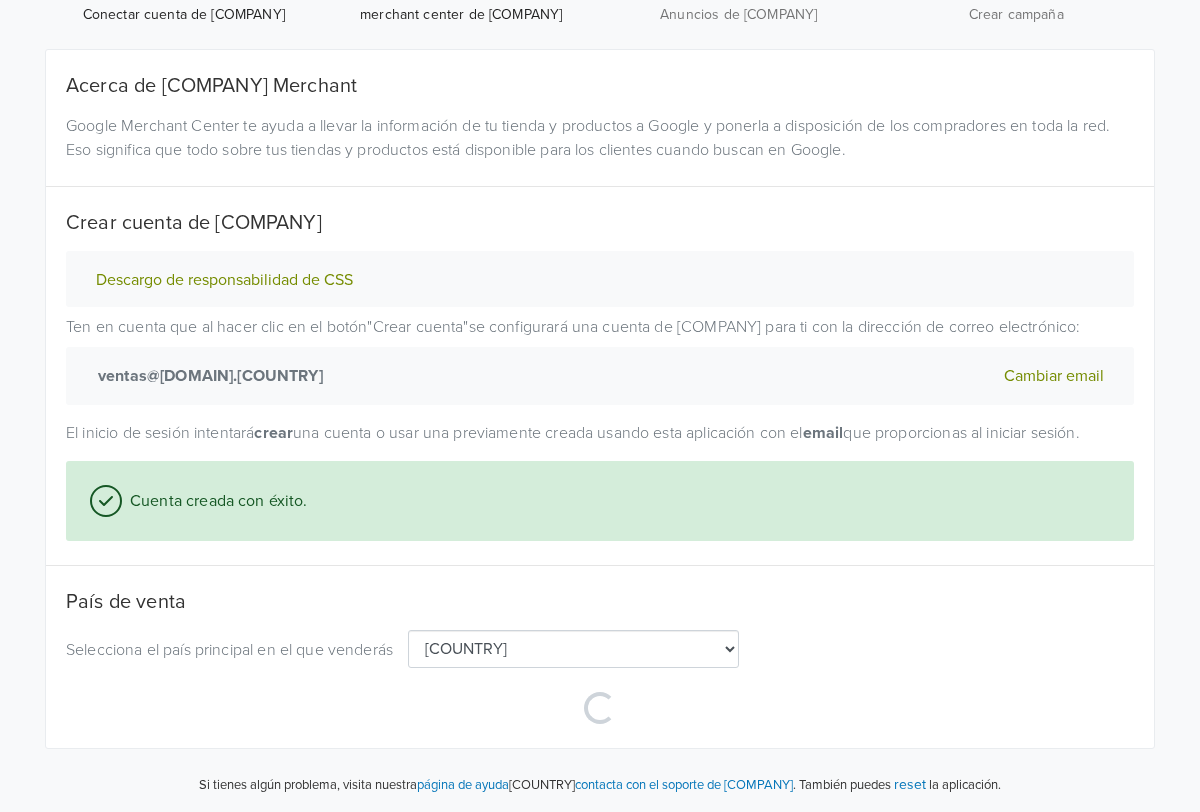 select on "[COUNTRY]" 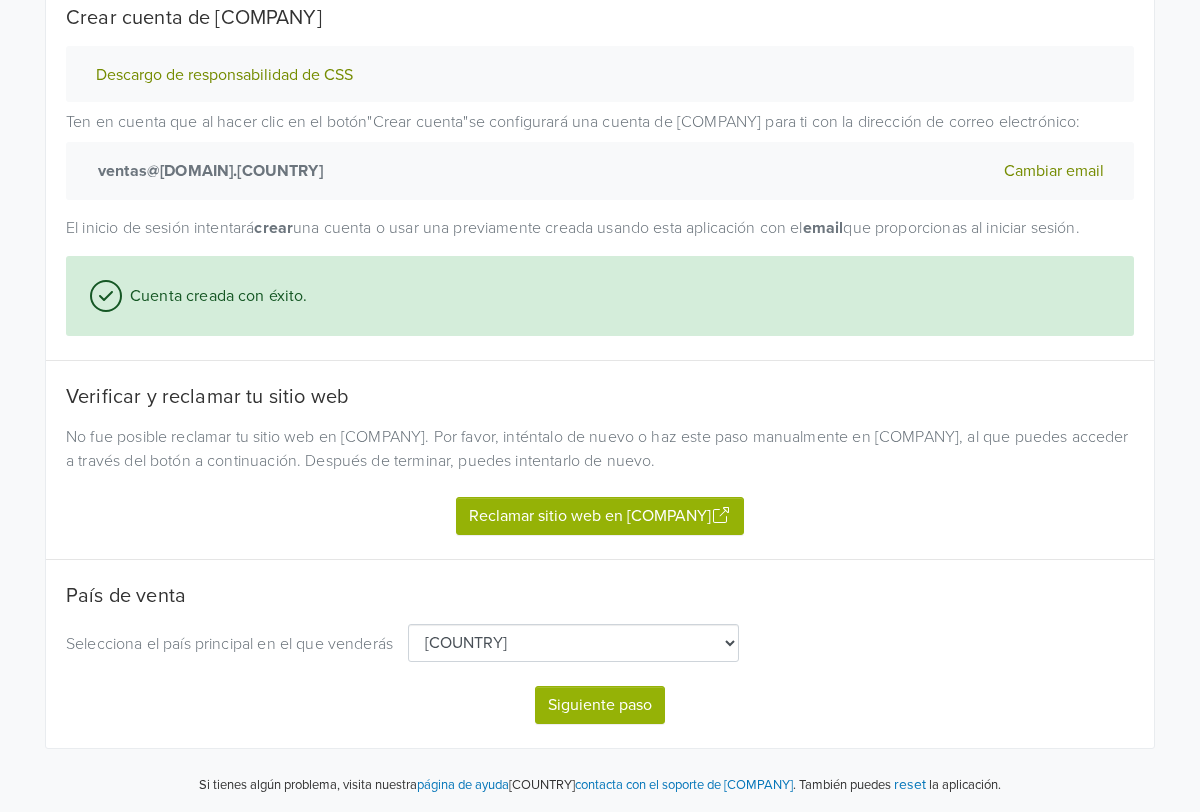 scroll, scrollTop: 375, scrollLeft: 0, axis: vertical 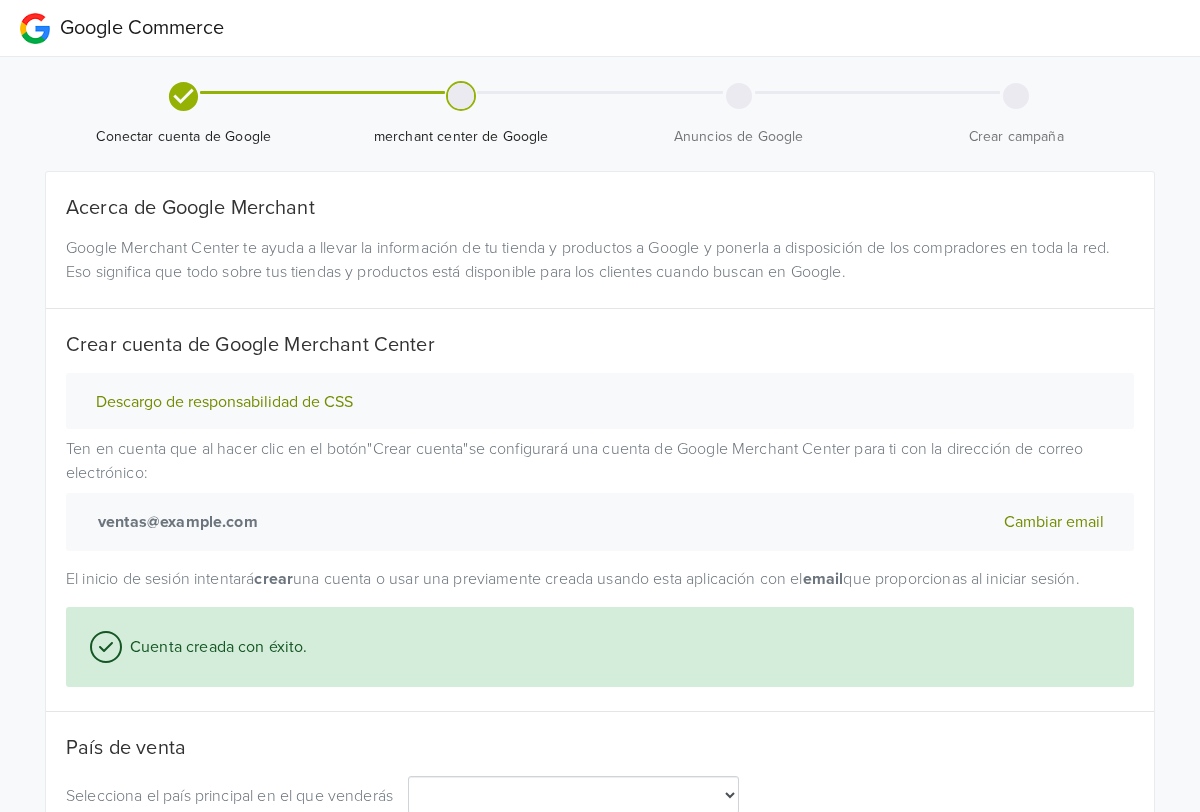 select on "cl" 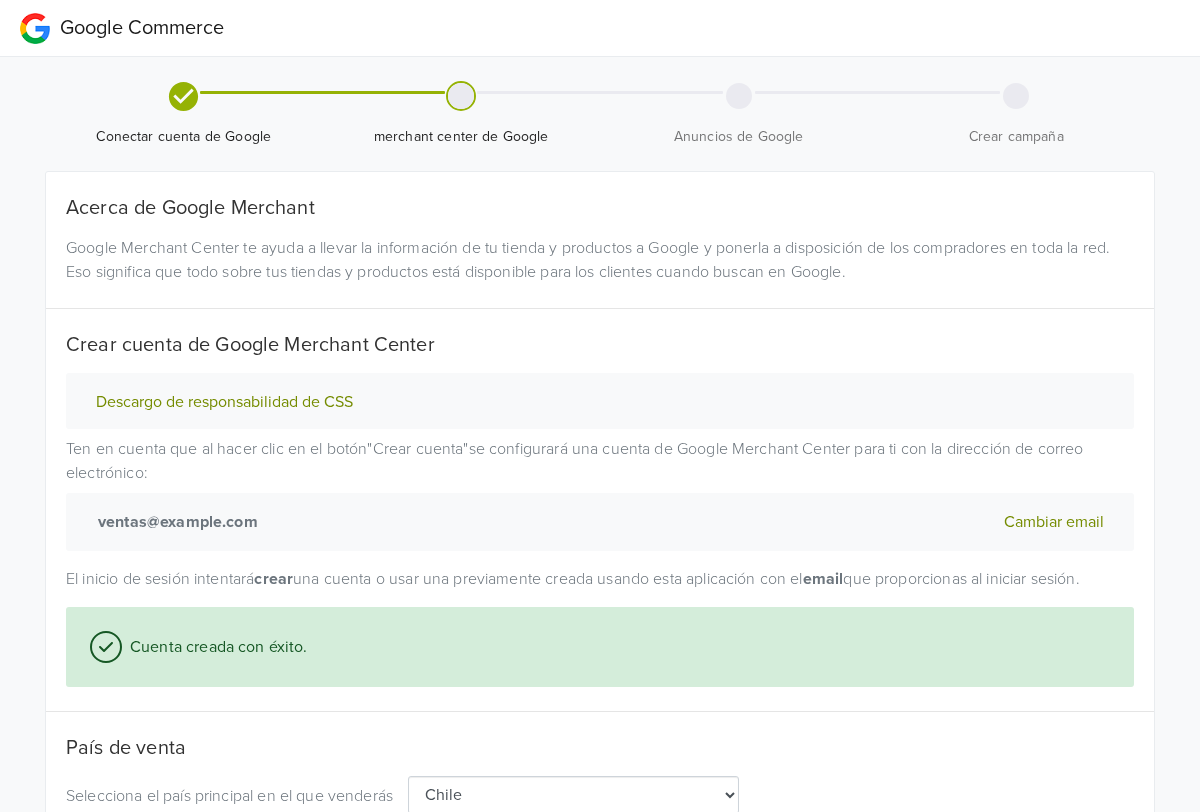 scroll, scrollTop: 152, scrollLeft: 0, axis: vertical 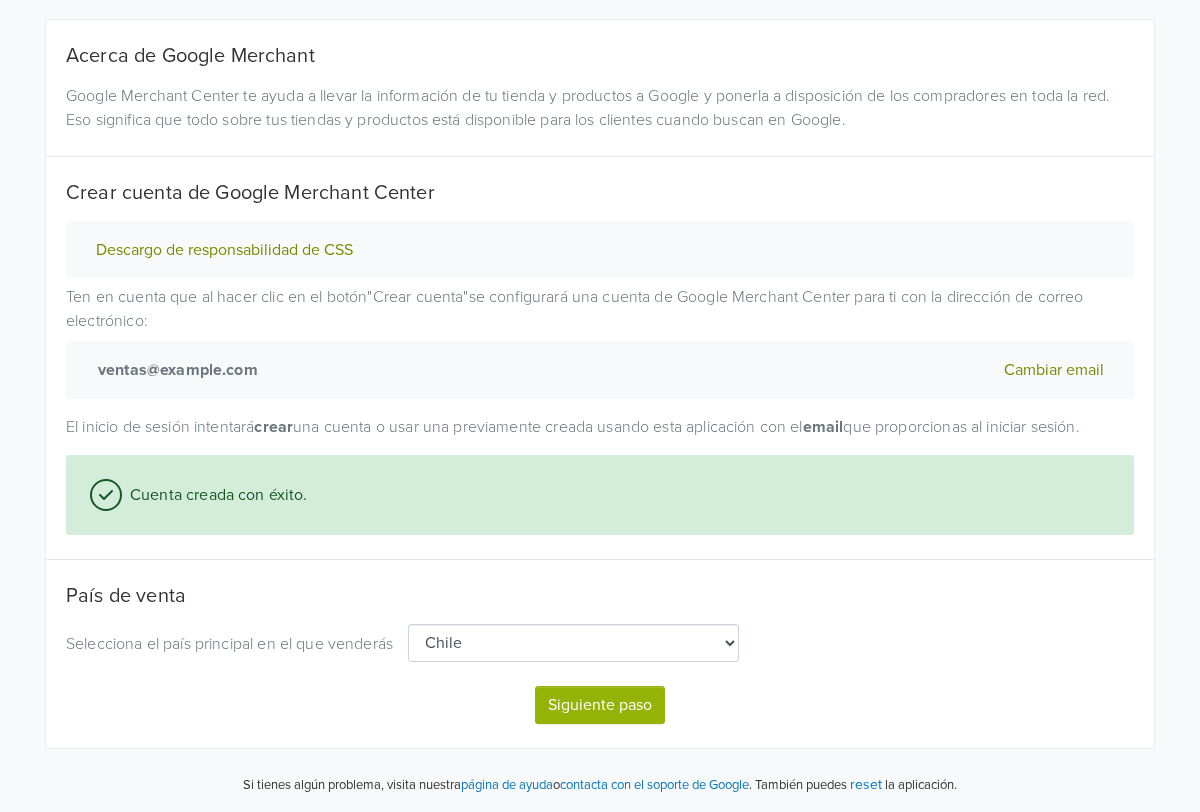 click on "Siguiente paso" at bounding box center [600, 705] 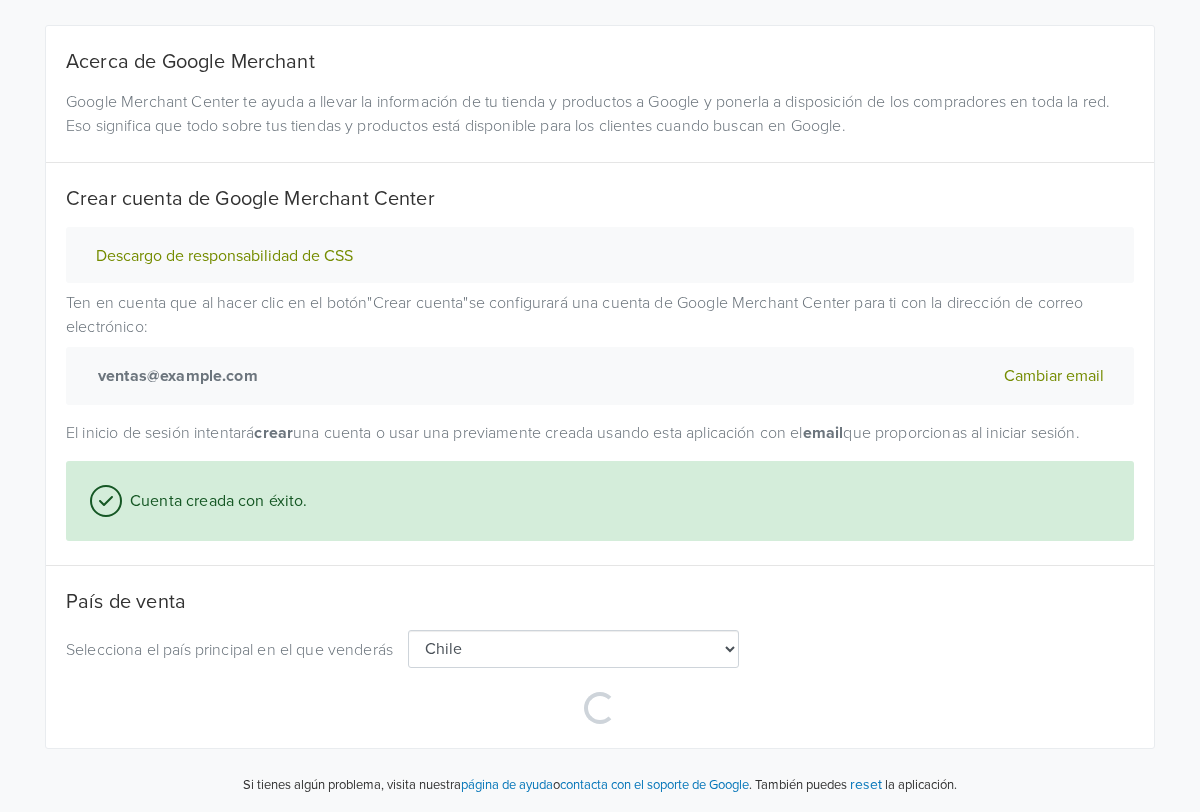 scroll, scrollTop: 146, scrollLeft: 0, axis: vertical 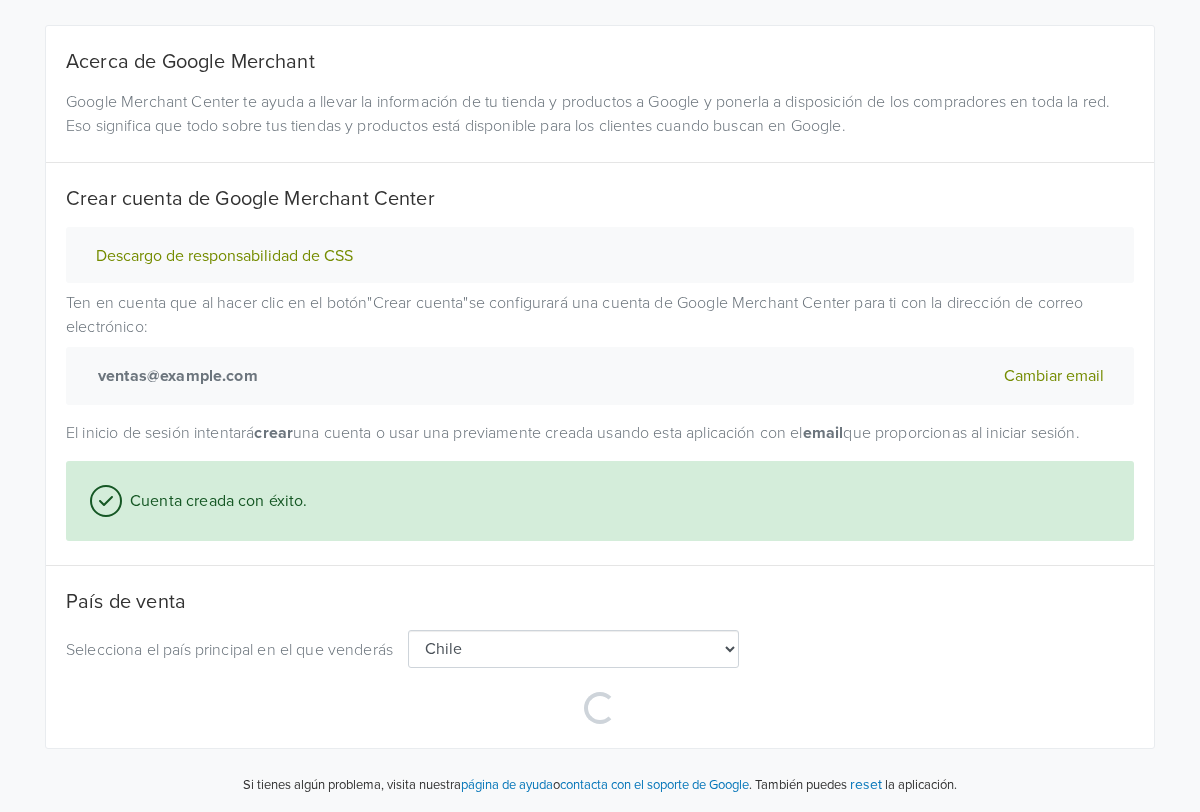 select on "cl" 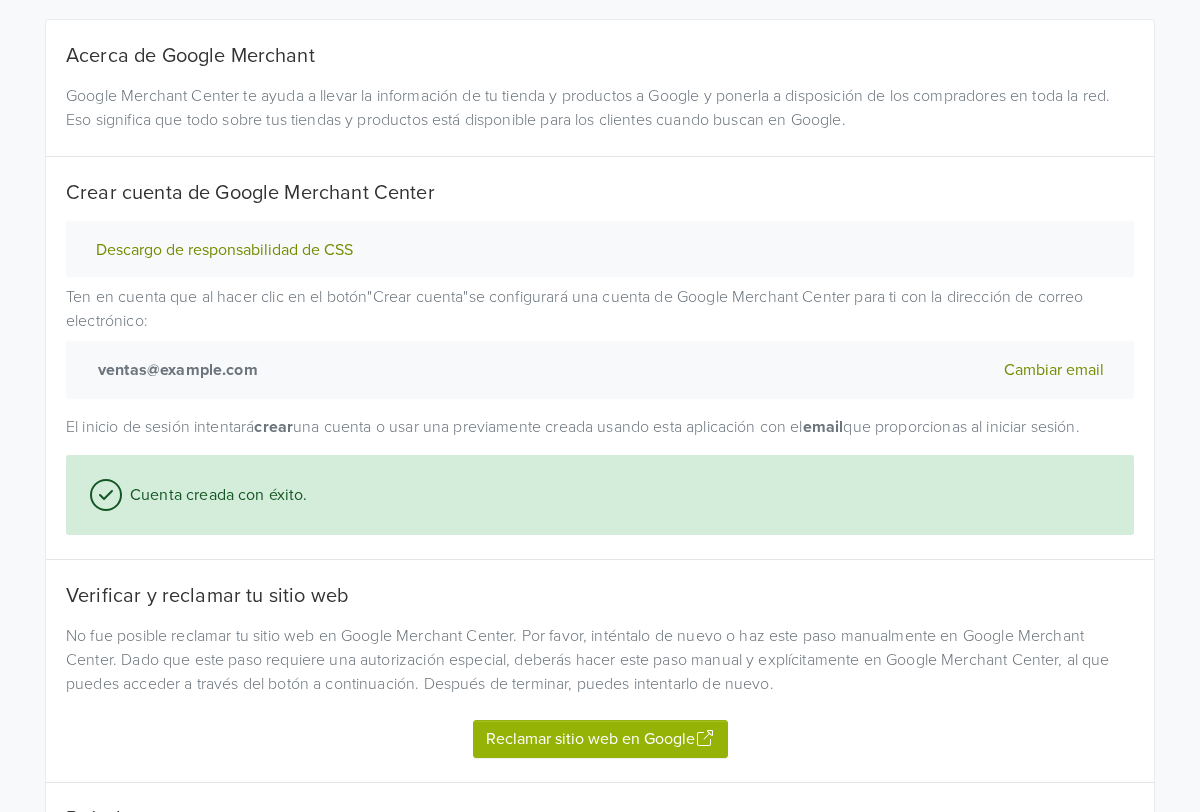 scroll, scrollTop: 375, scrollLeft: 0, axis: vertical 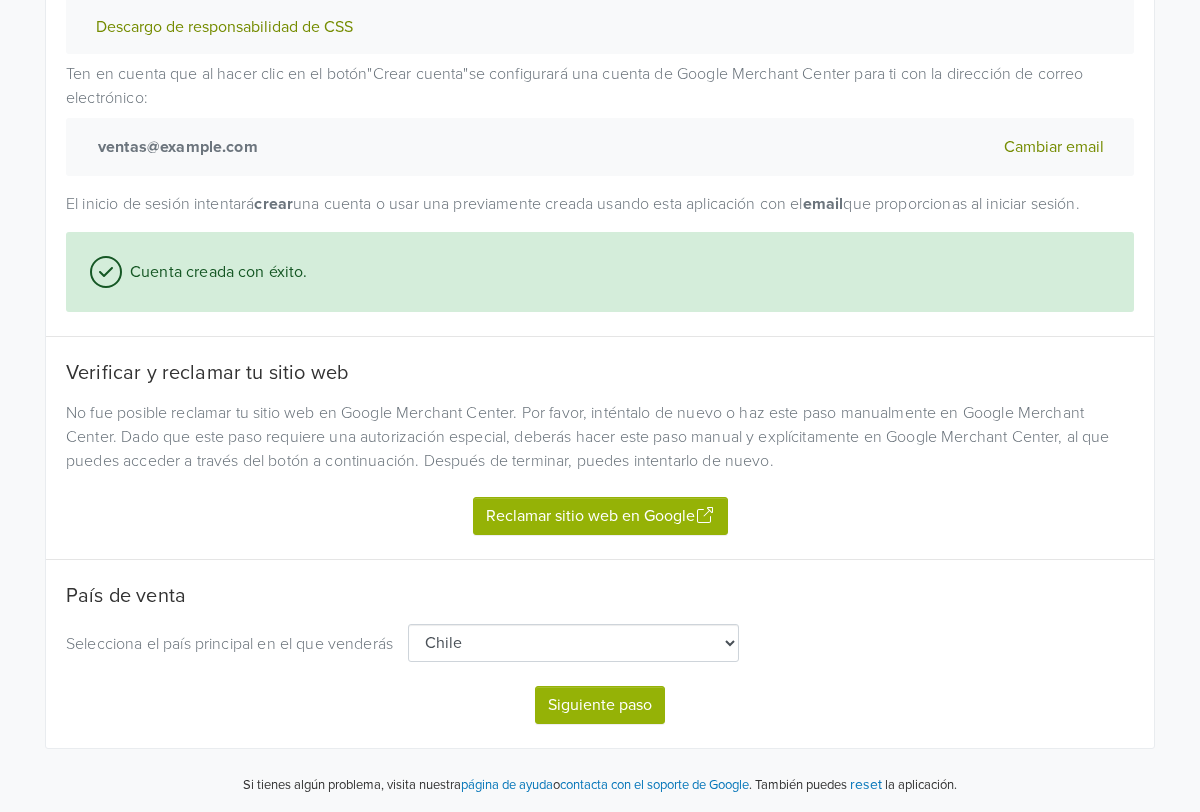 click on "Reclamar sitio web en Google" at bounding box center (600, 516) 